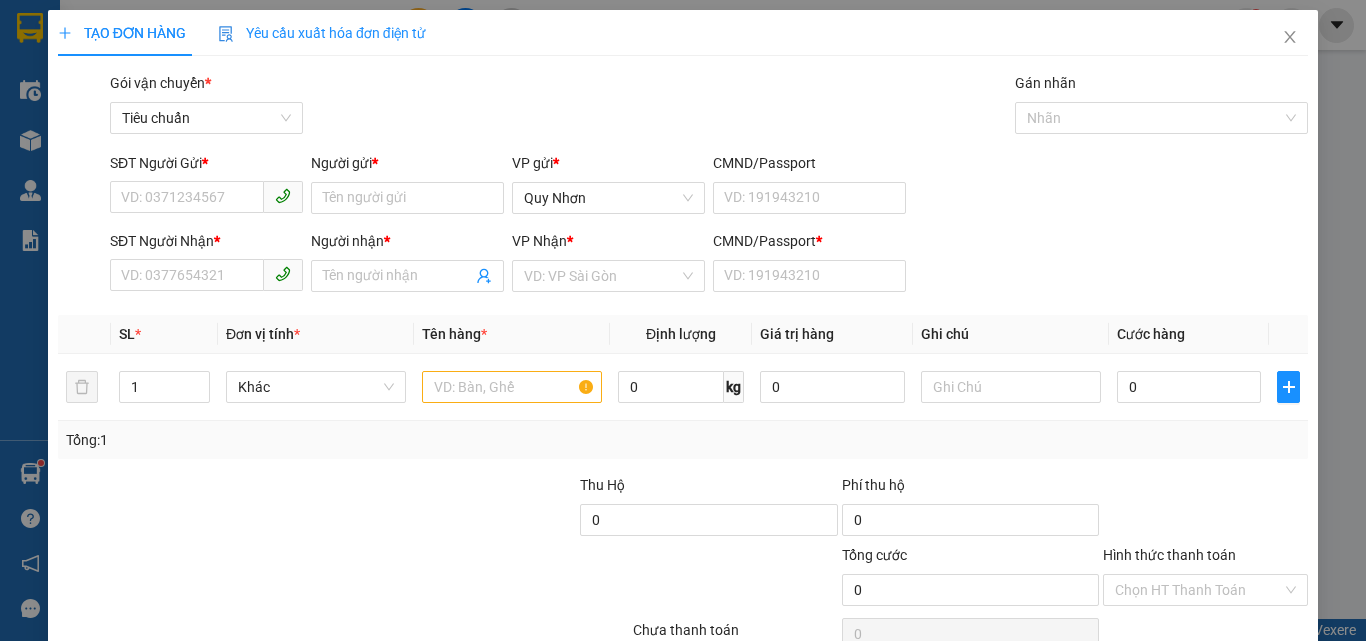 scroll, scrollTop: 0, scrollLeft: 0, axis: both 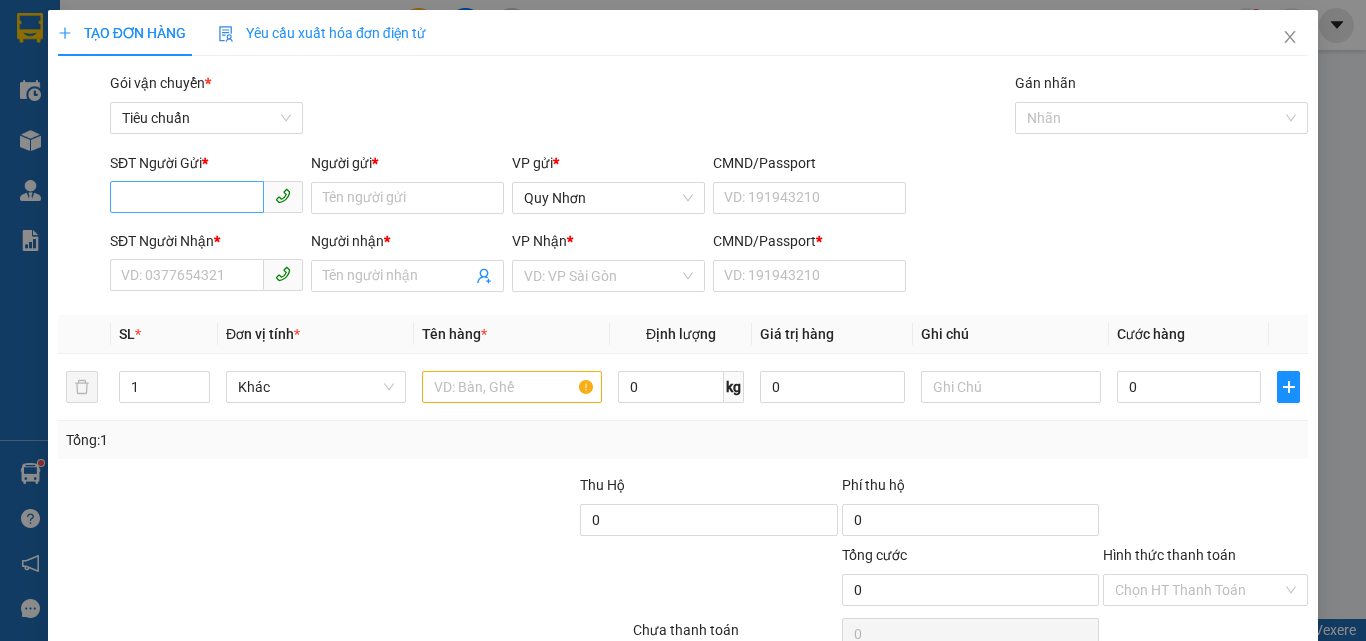 click on "SĐT Người Gửi  *" at bounding box center (187, 197) 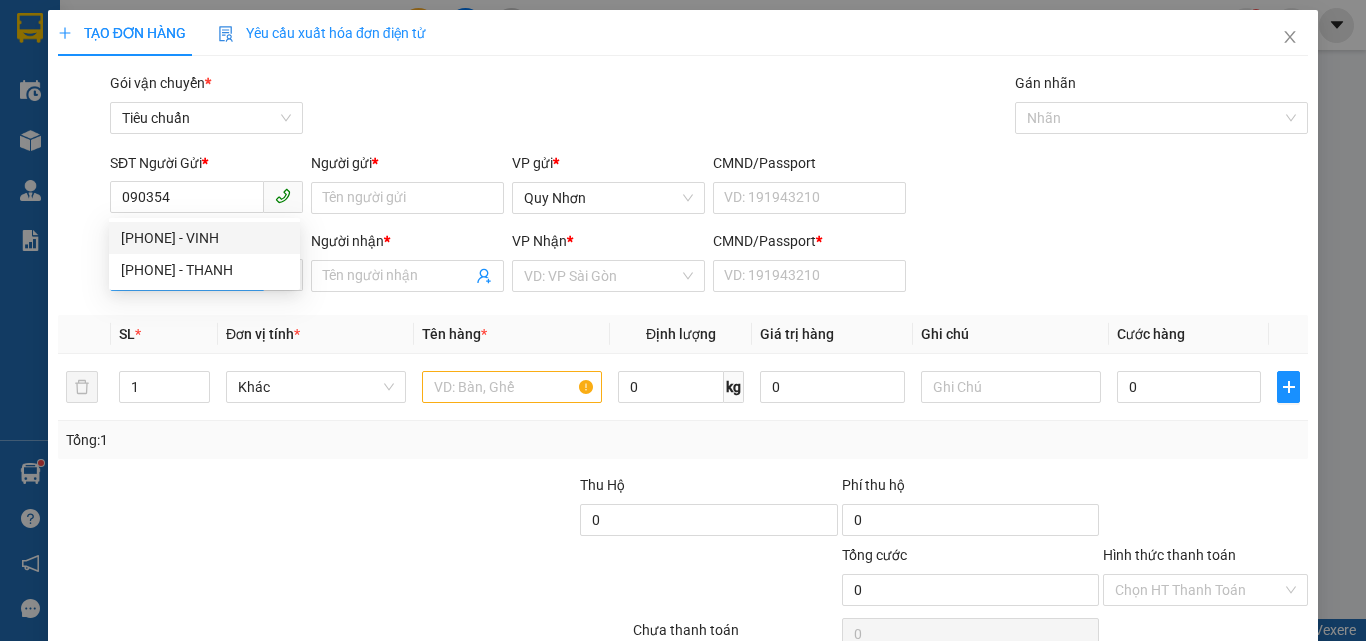 drag, startPoint x: 177, startPoint y: 230, endPoint x: 208, endPoint y: 267, distance: 48.270073 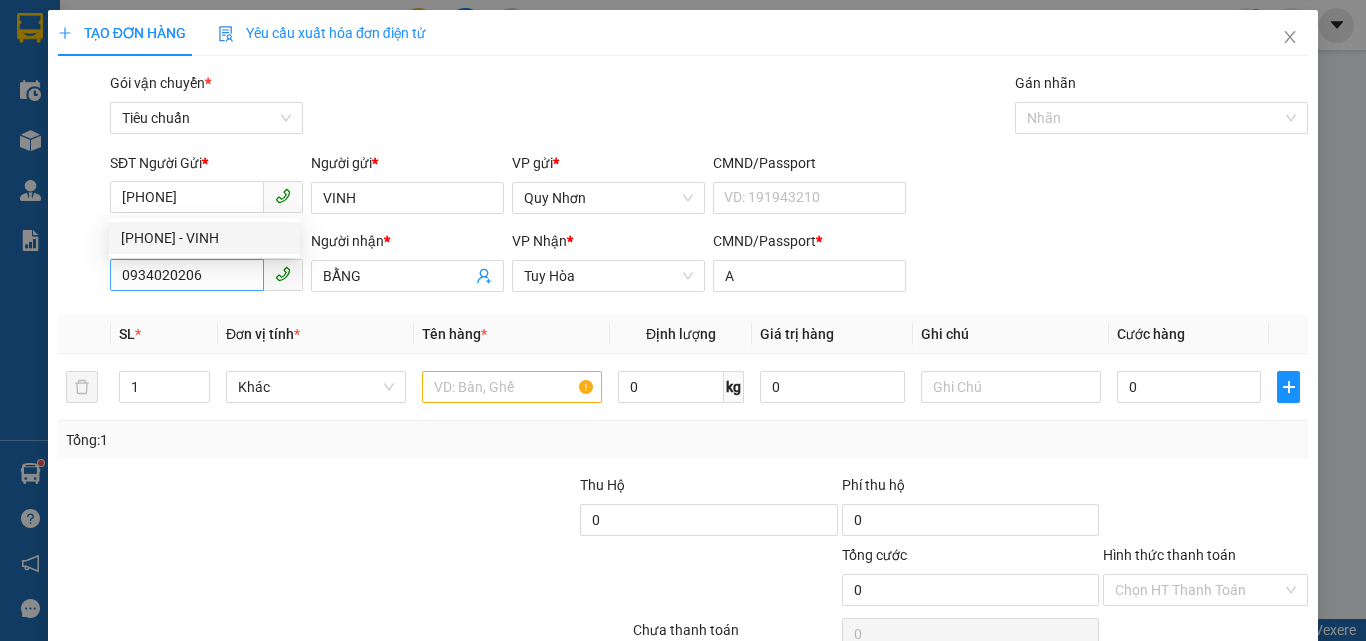 type on "30.000" 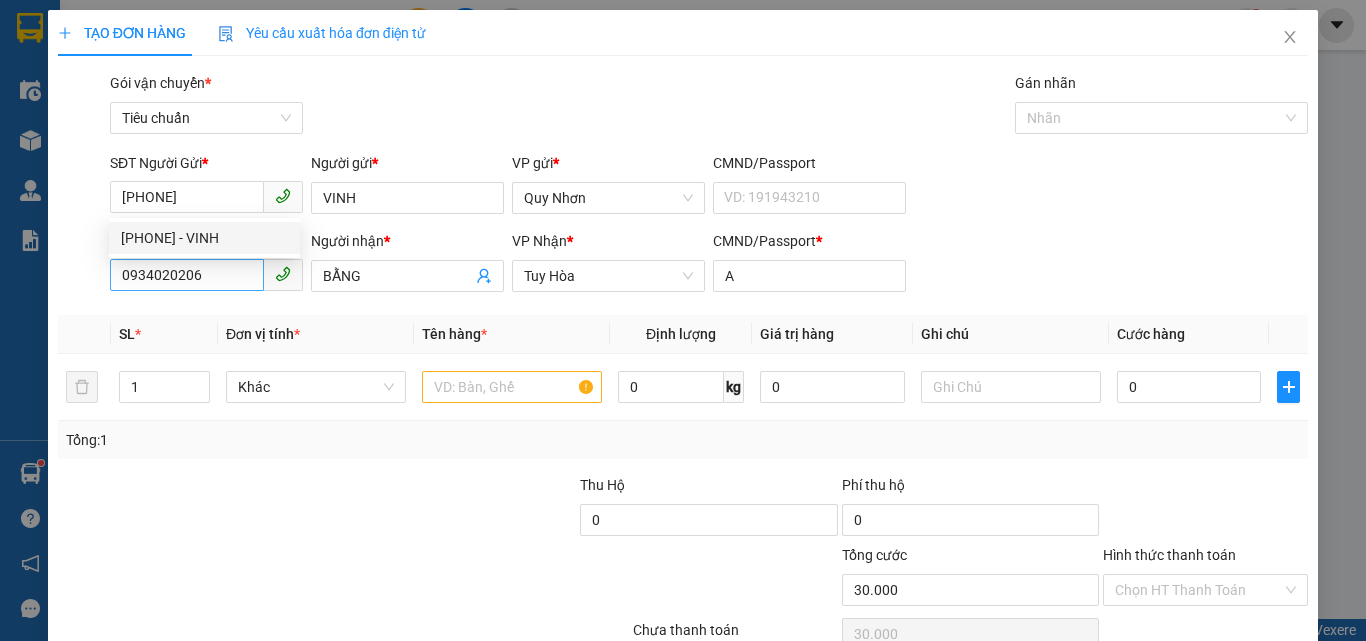 type on "[PHONE]" 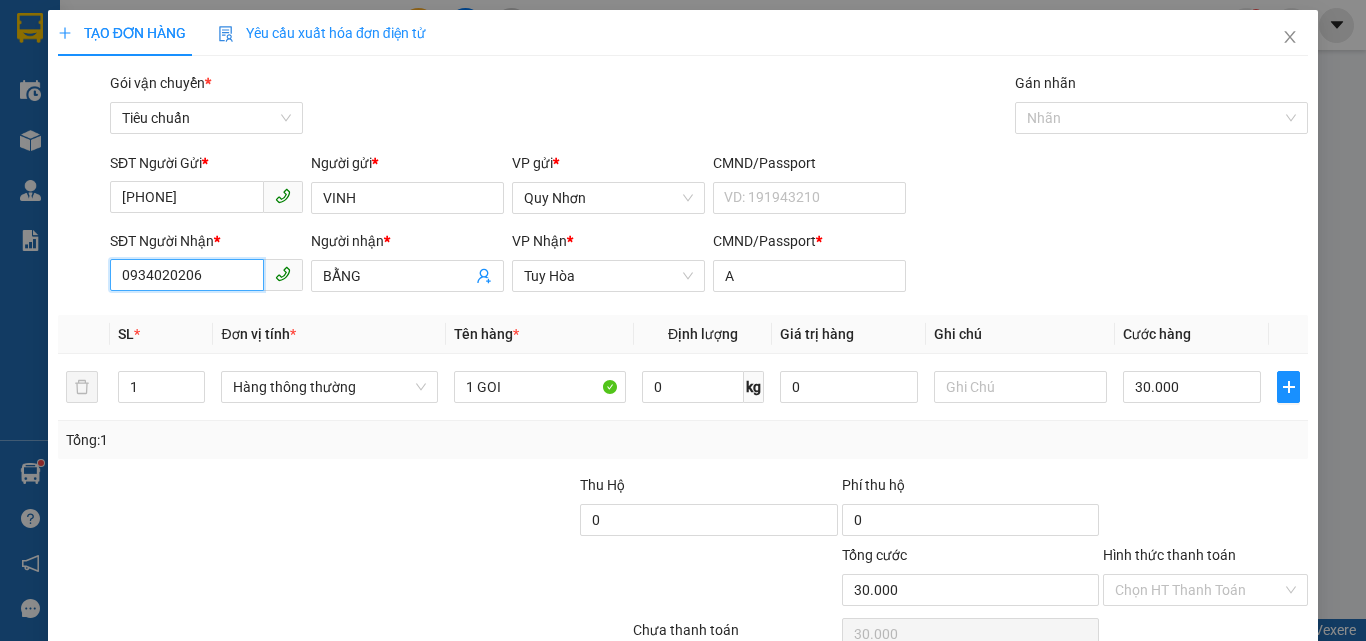 drag, startPoint x: 208, startPoint y: 280, endPoint x: 222, endPoint y: 280, distance: 14 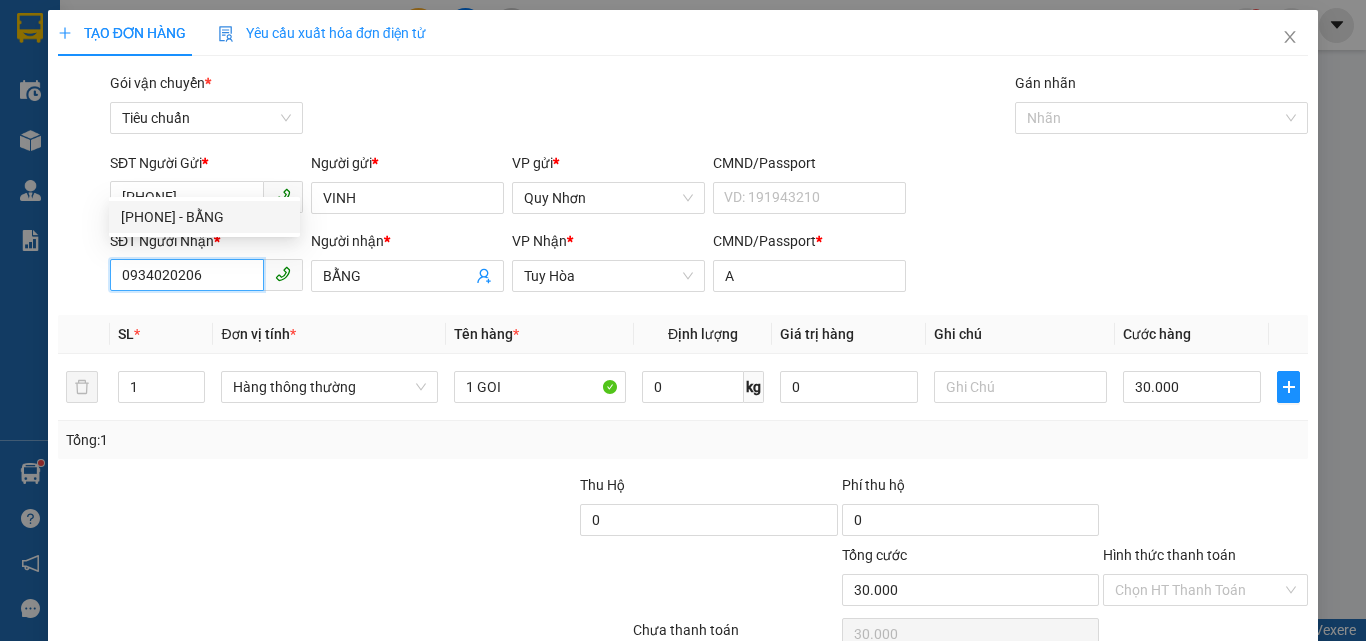 scroll, scrollTop: 99, scrollLeft: 0, axis: vertical 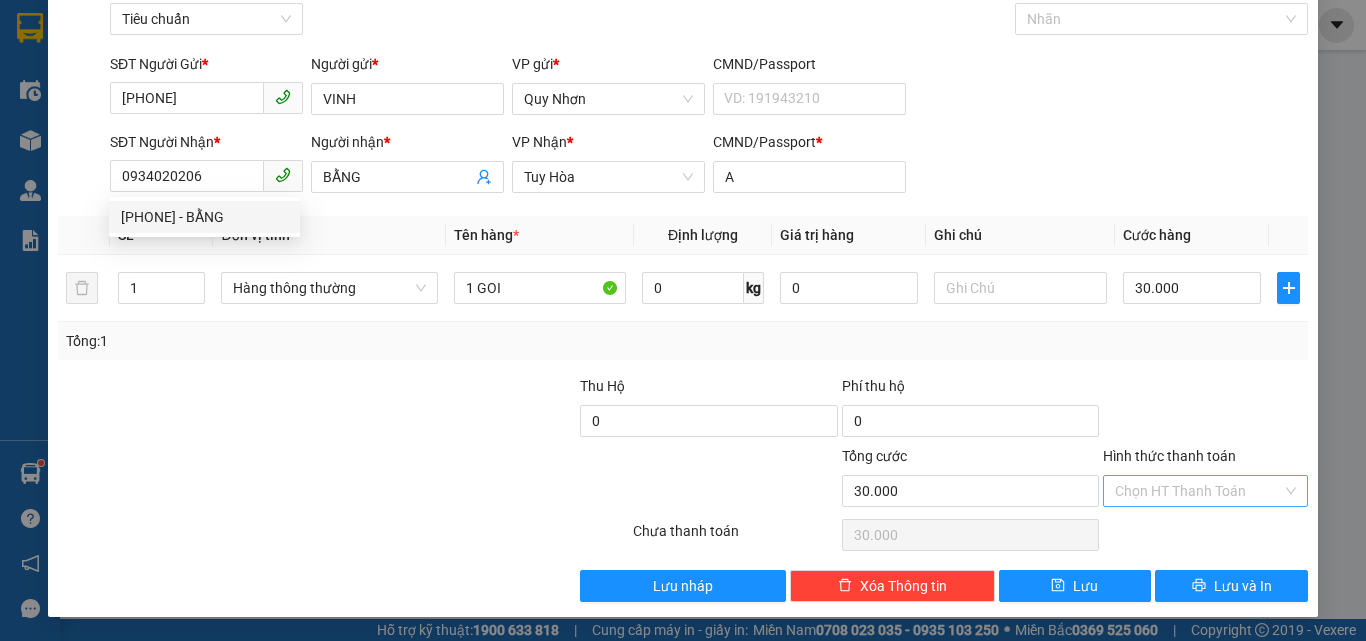 click on "Hình thức thanh toán" at bounding box center (1198, 491) 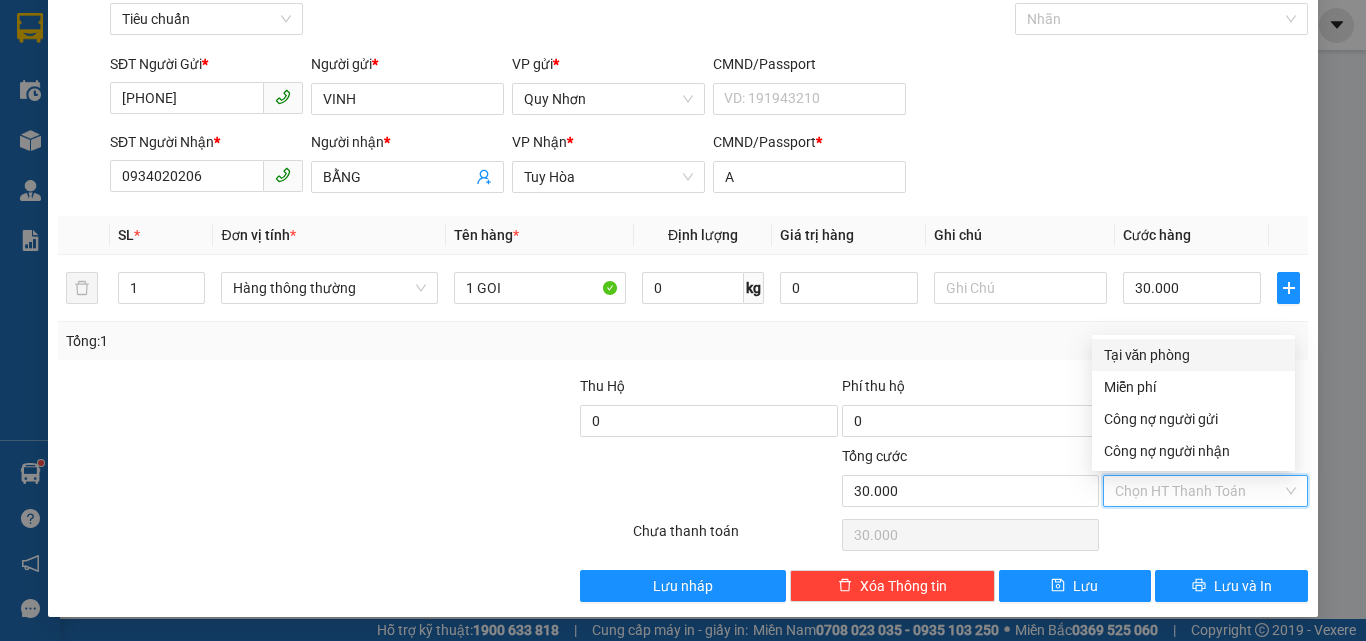 drag, startPoint x: 1189, startPoint y: 349, endPoint x: 1185, endPoint y: 337, distance: 12.649111 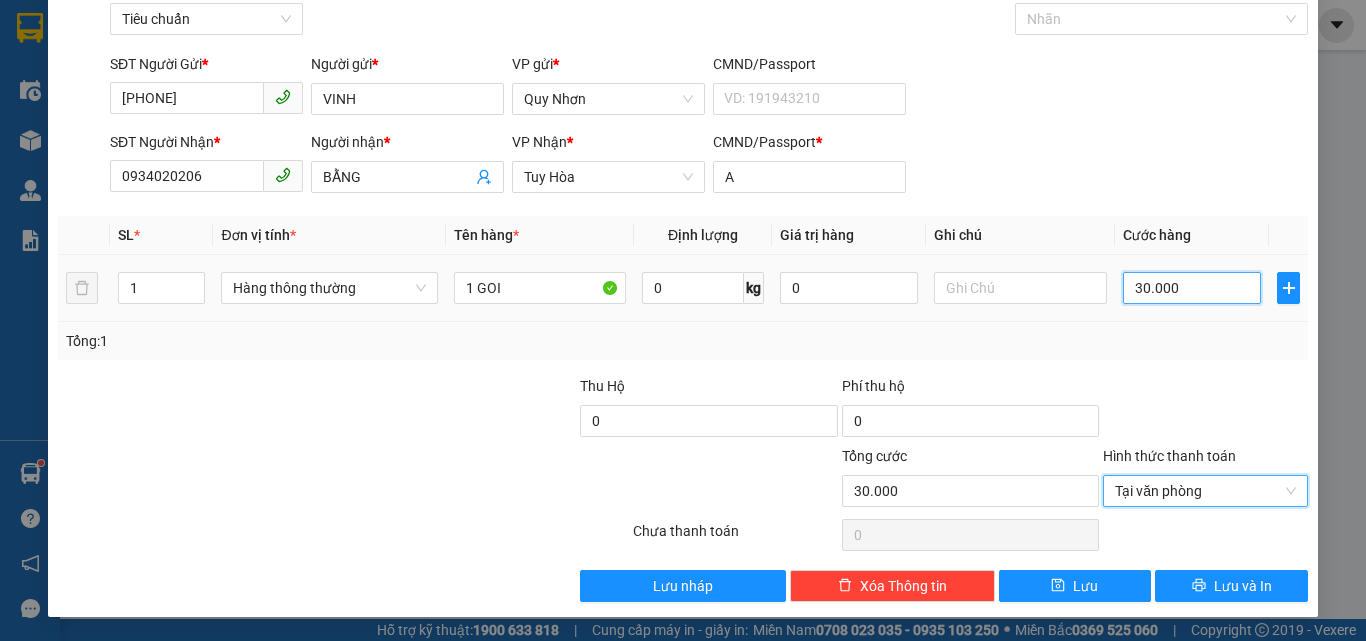 click on "30.000" at bounding box center (1192, 288) 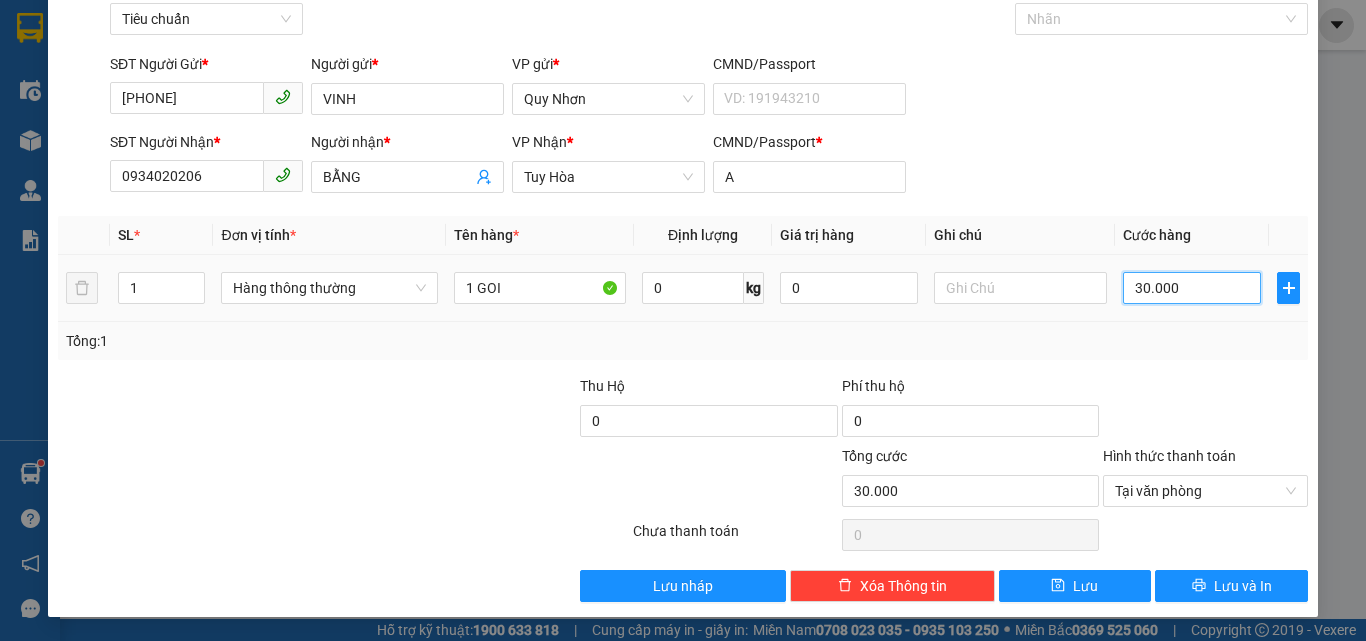 type on "2" 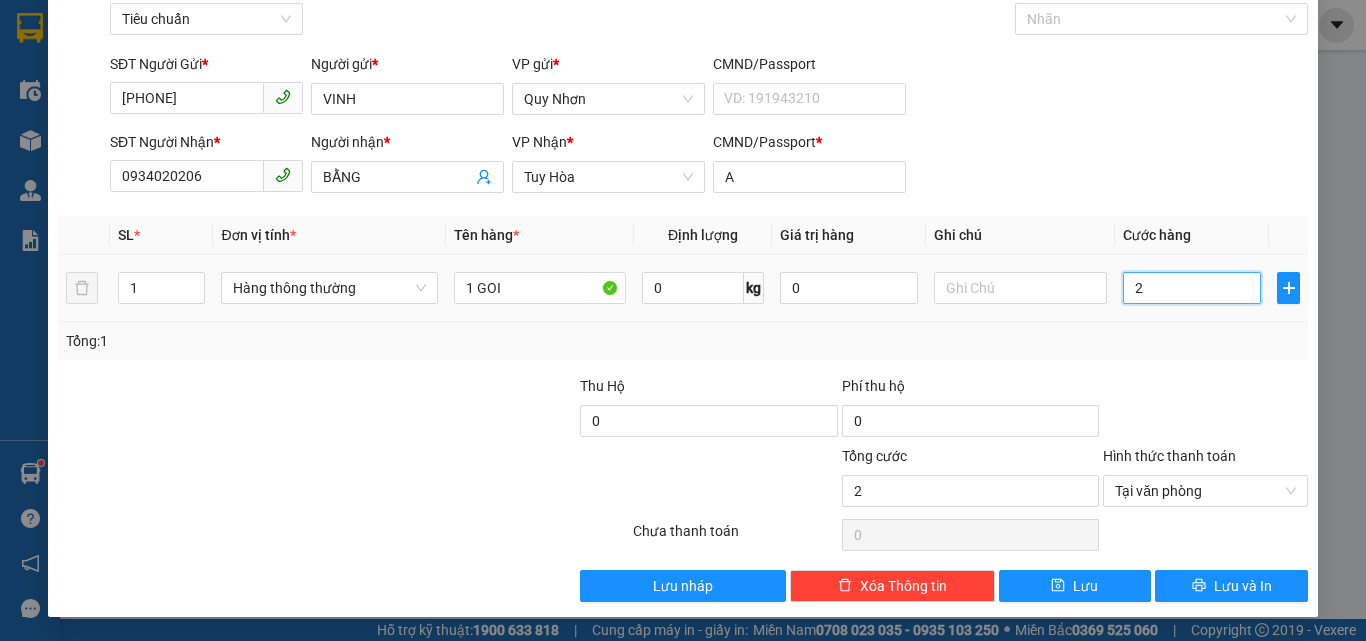 type on "20" 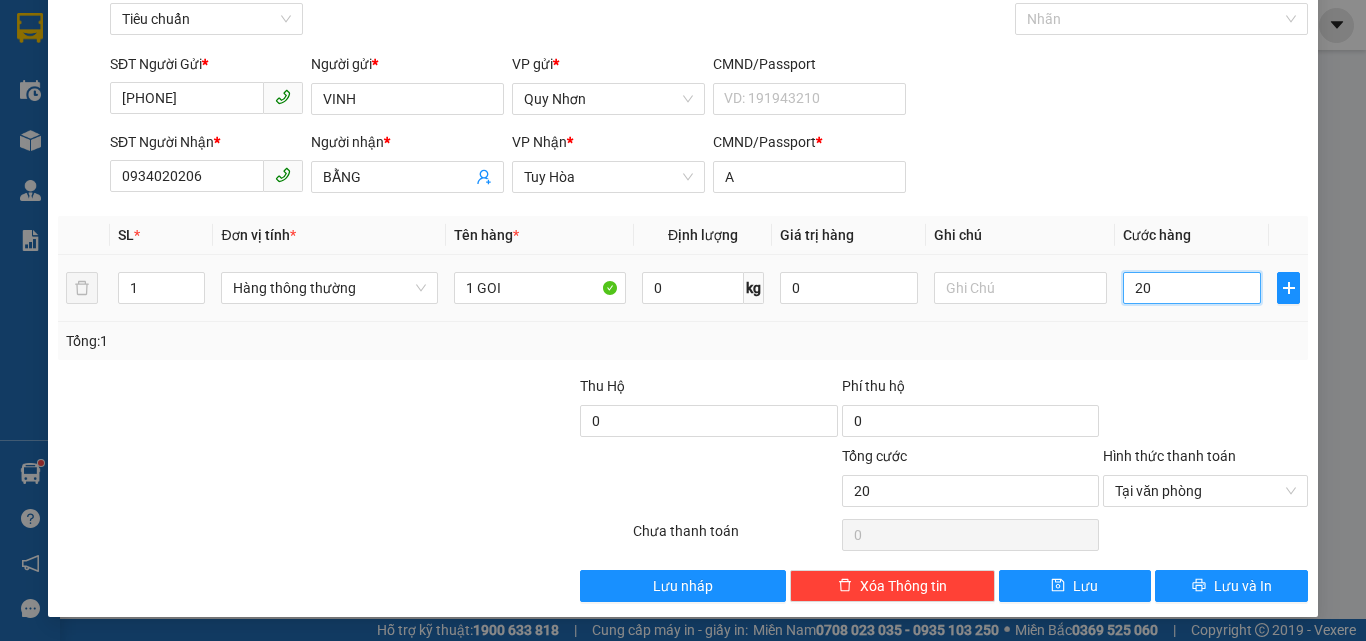 type on "200" 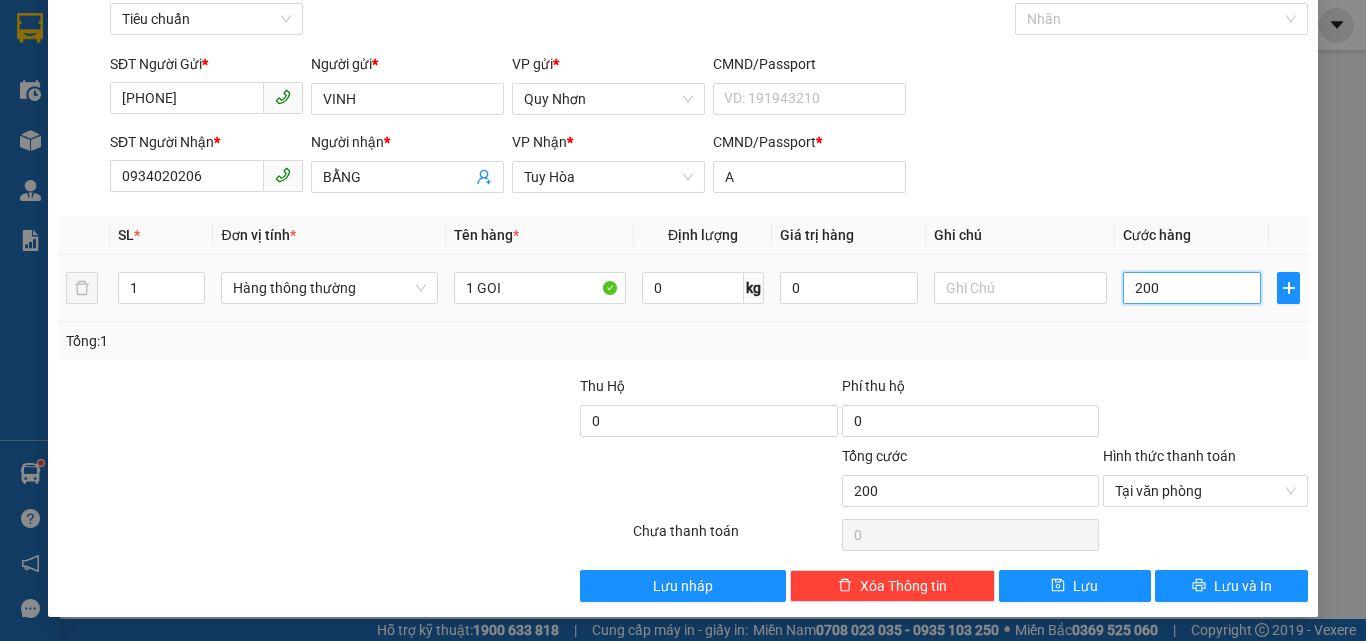 type on "2.000" 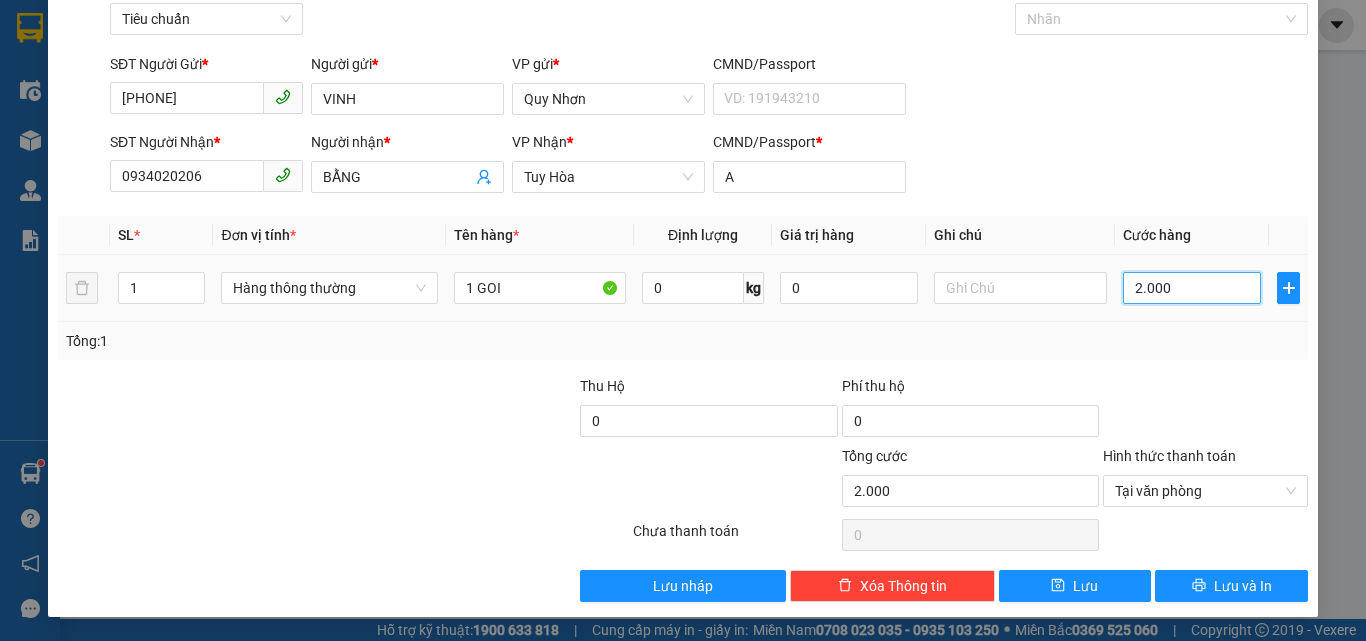 type on "20.000" 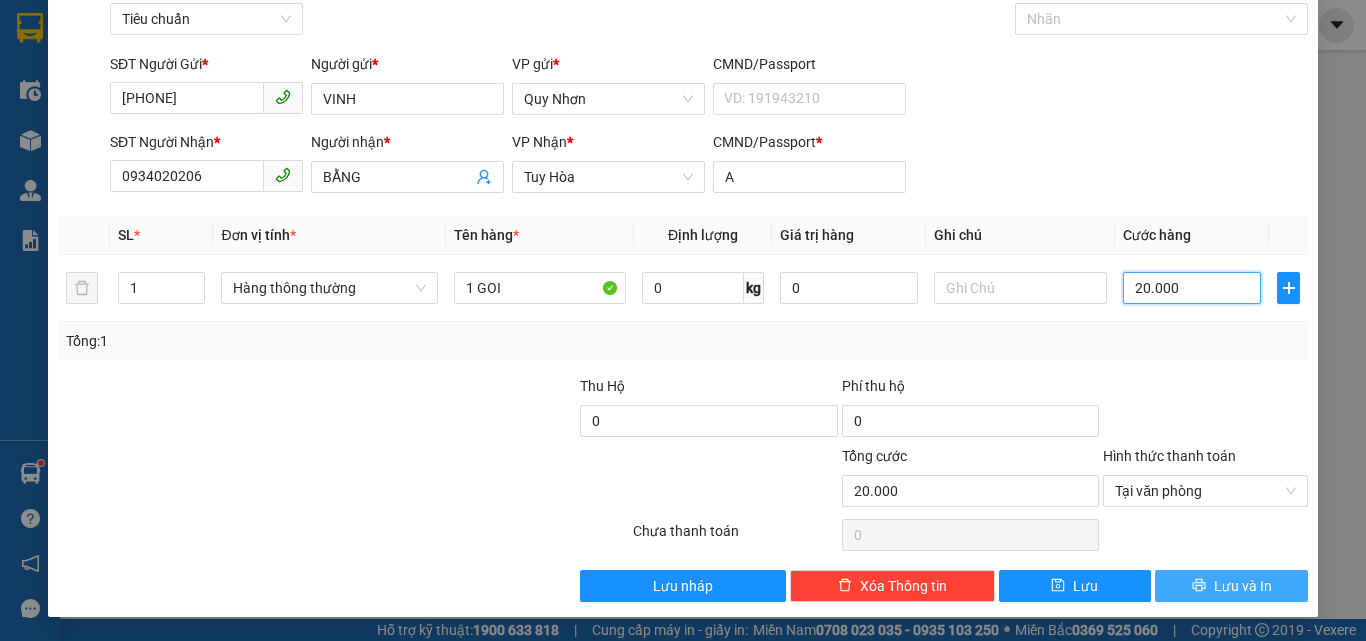 type on "20.000" 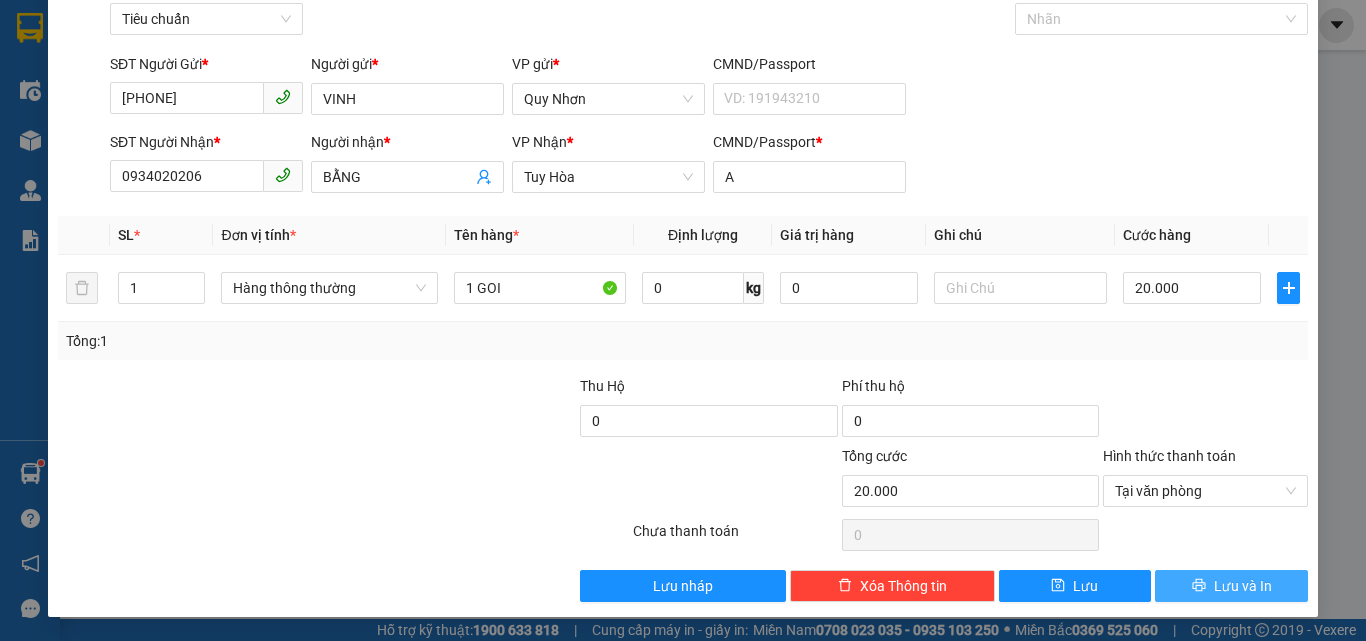 click on "Lưu và In" at bounding box center [1243, 586] 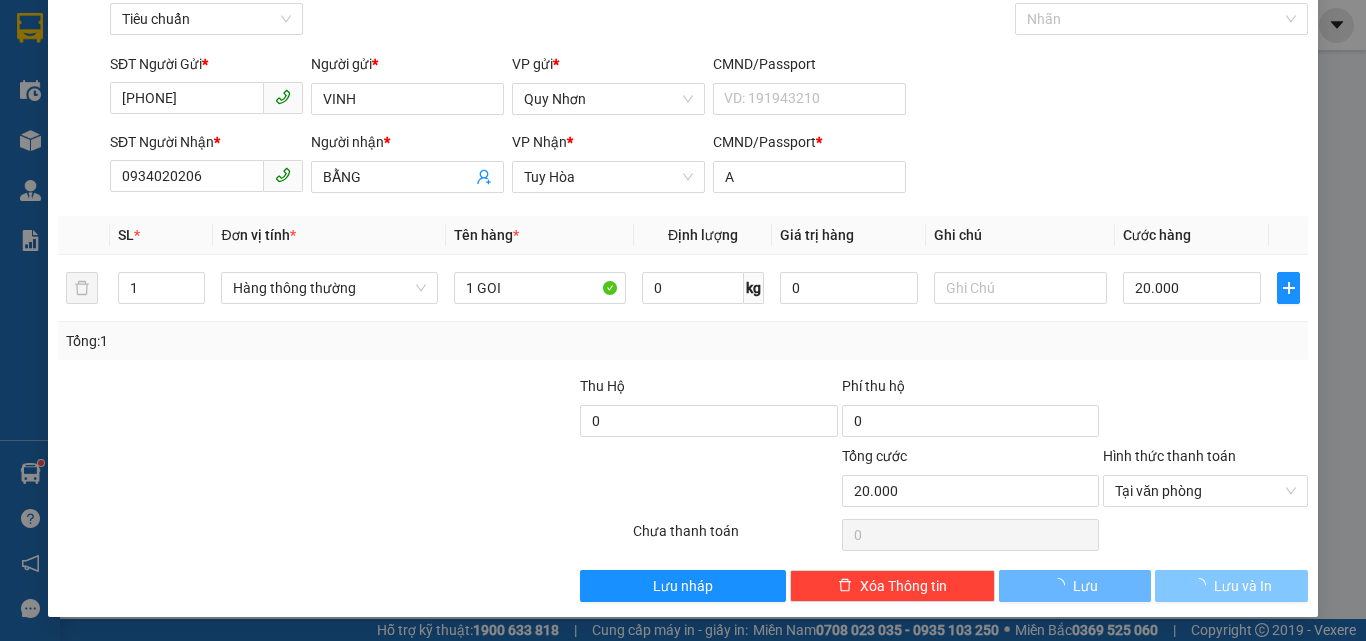 click at bounding box center (1203, 585) 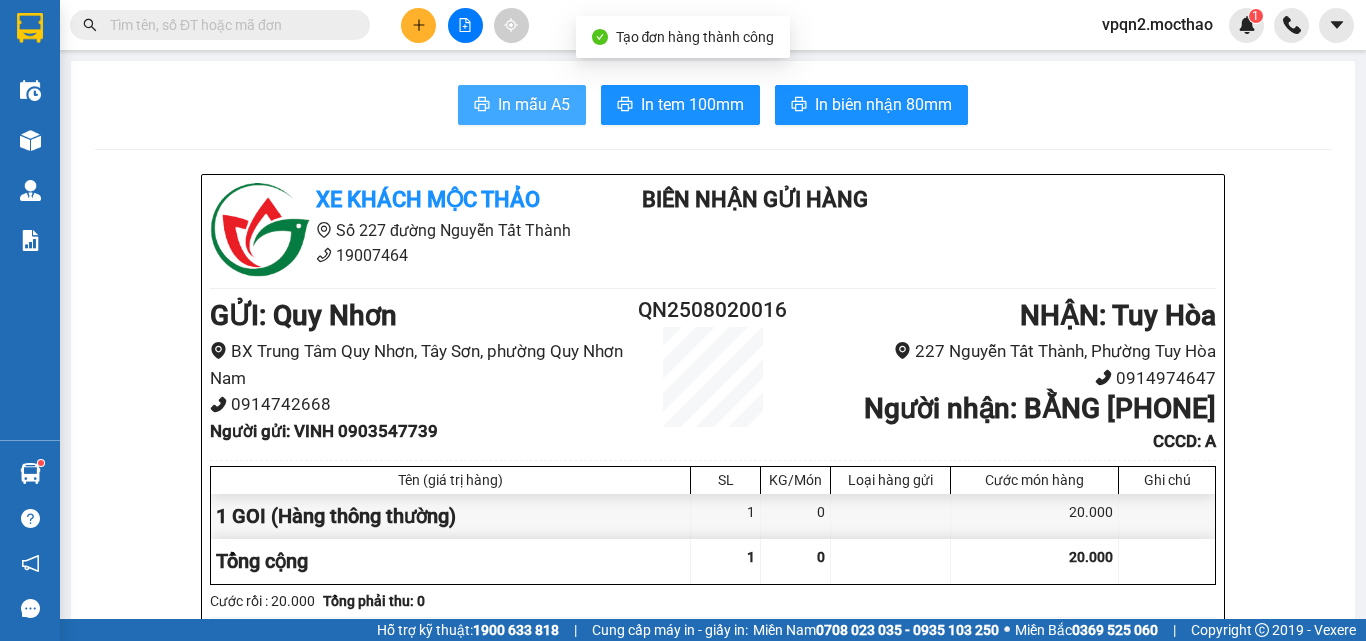 click on "In mẫu A5" at bounding box center (534, 104) 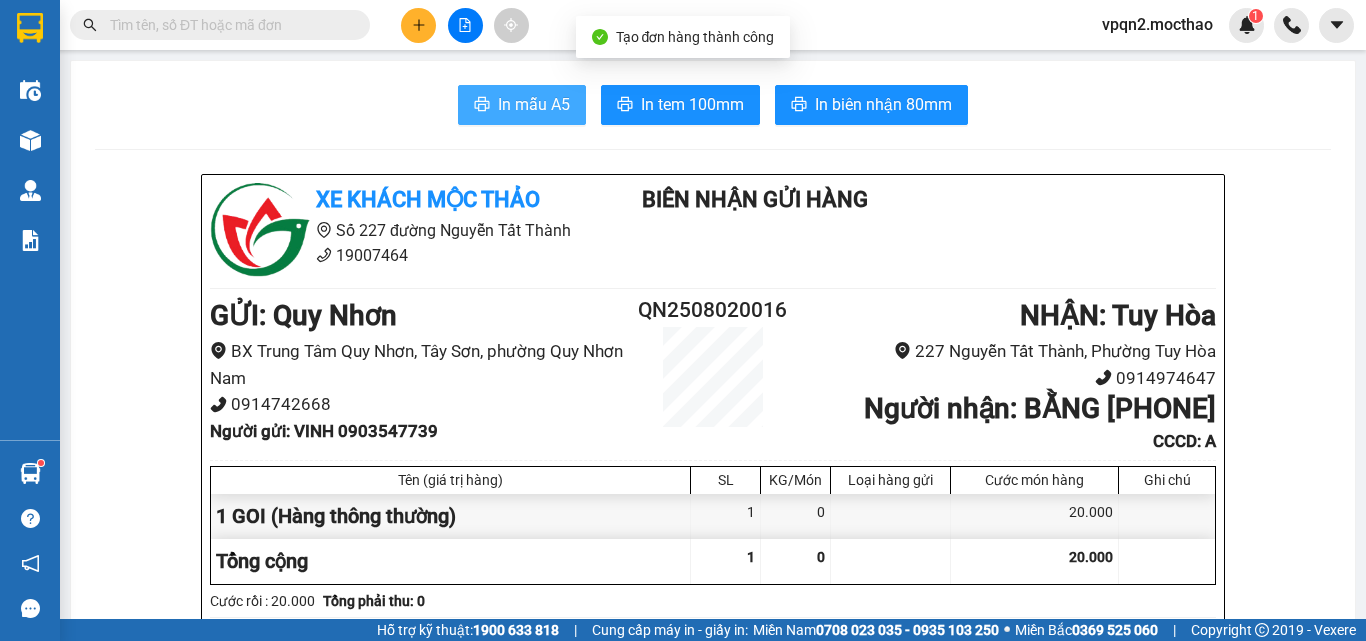 scroll, scrollTop: 0, scrollLeft: 0, axis: both 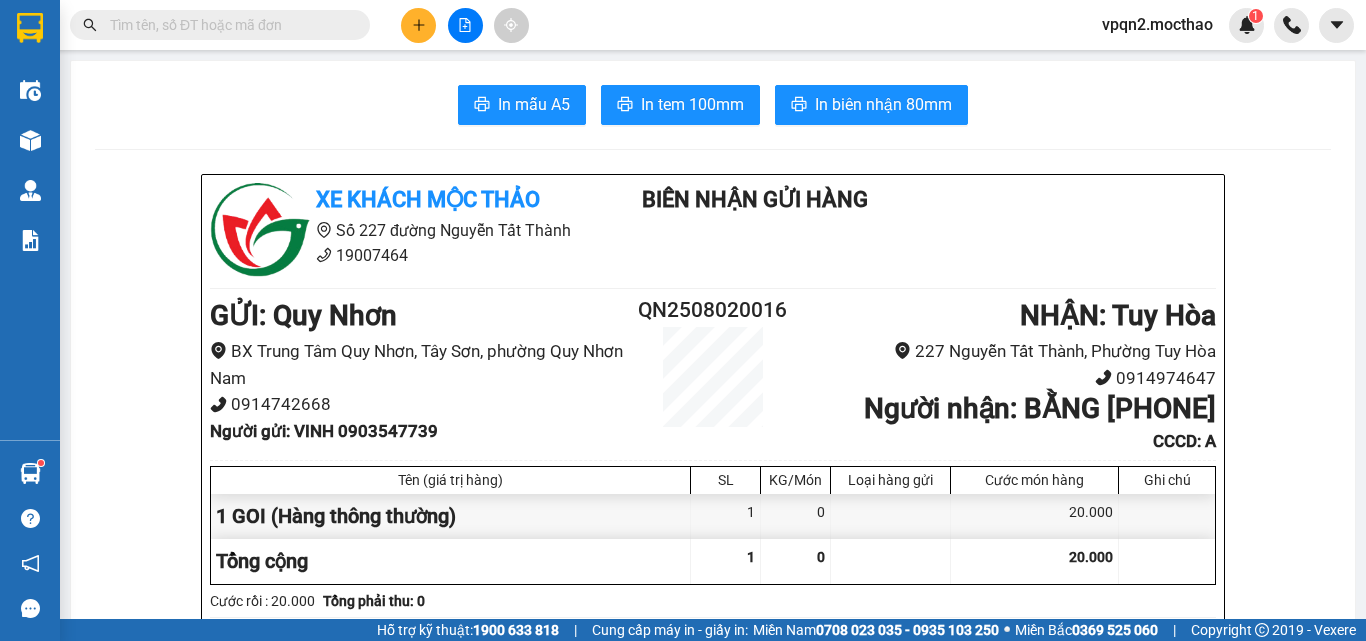 click on "In mẫu A5
In tem 100mm
In biên nhận 80mm" at bounding box center [713, 105] 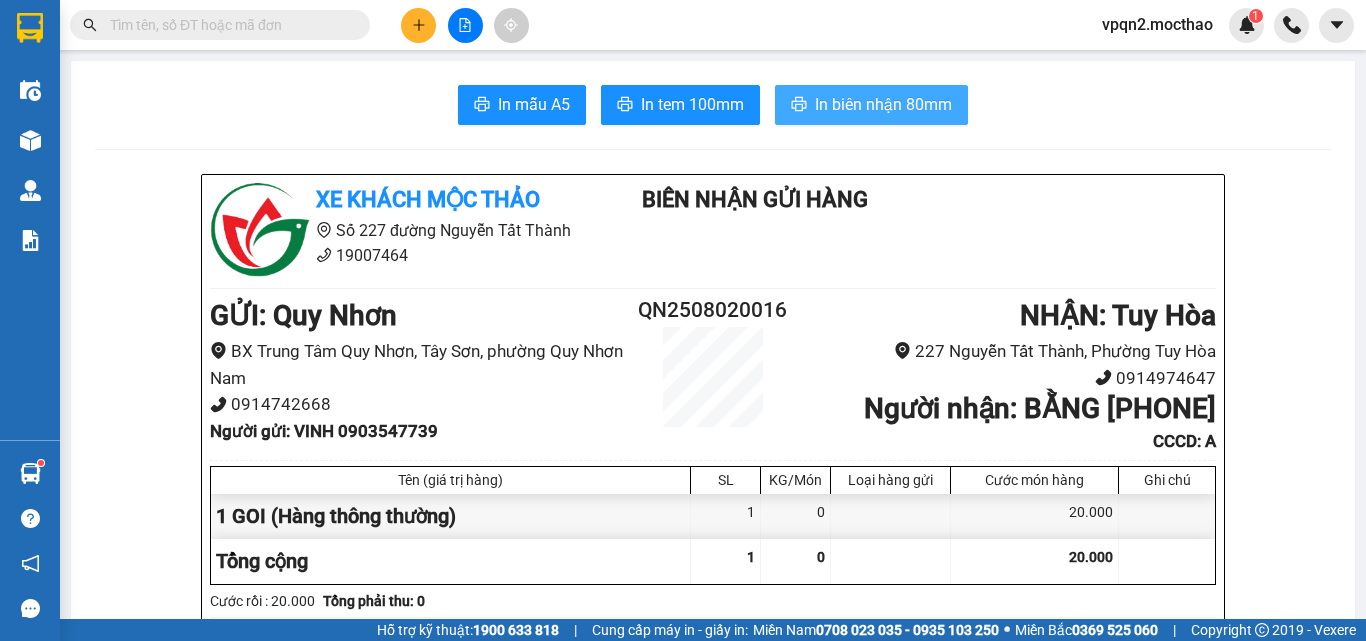 click on "In biên nhận 80mm" at bounding box center (883, 104) 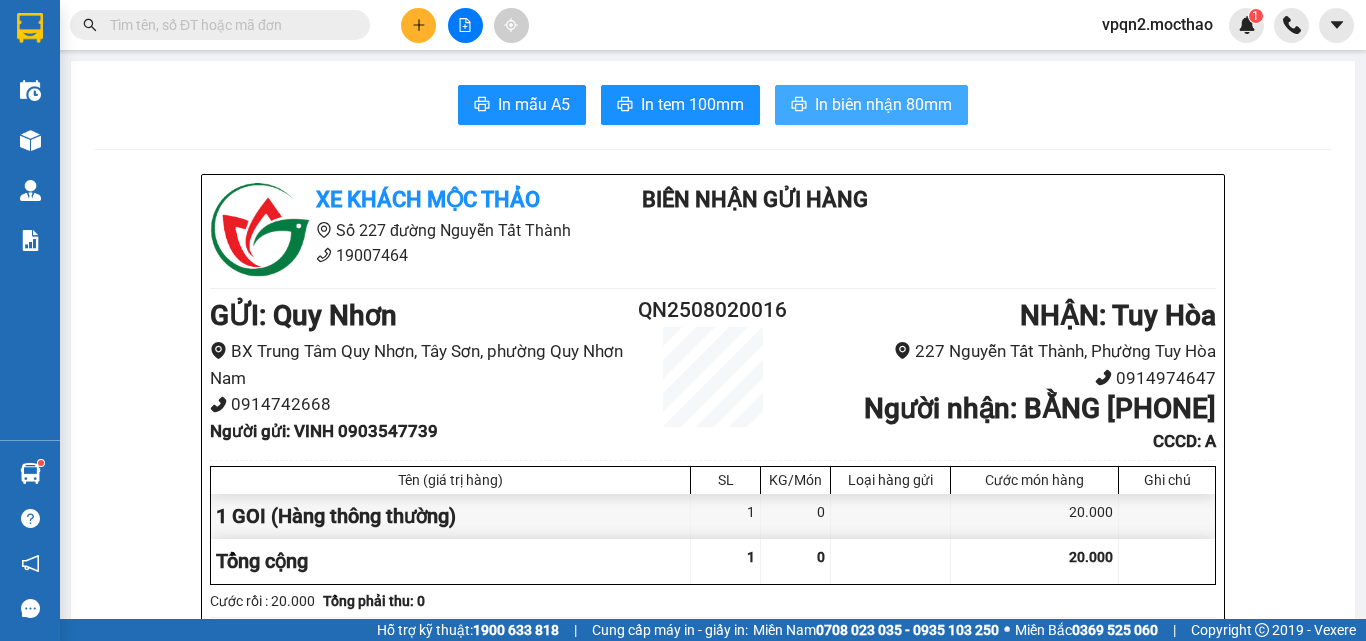 scroll, scrollTop: 0, scrollLeft: 0, axis: both 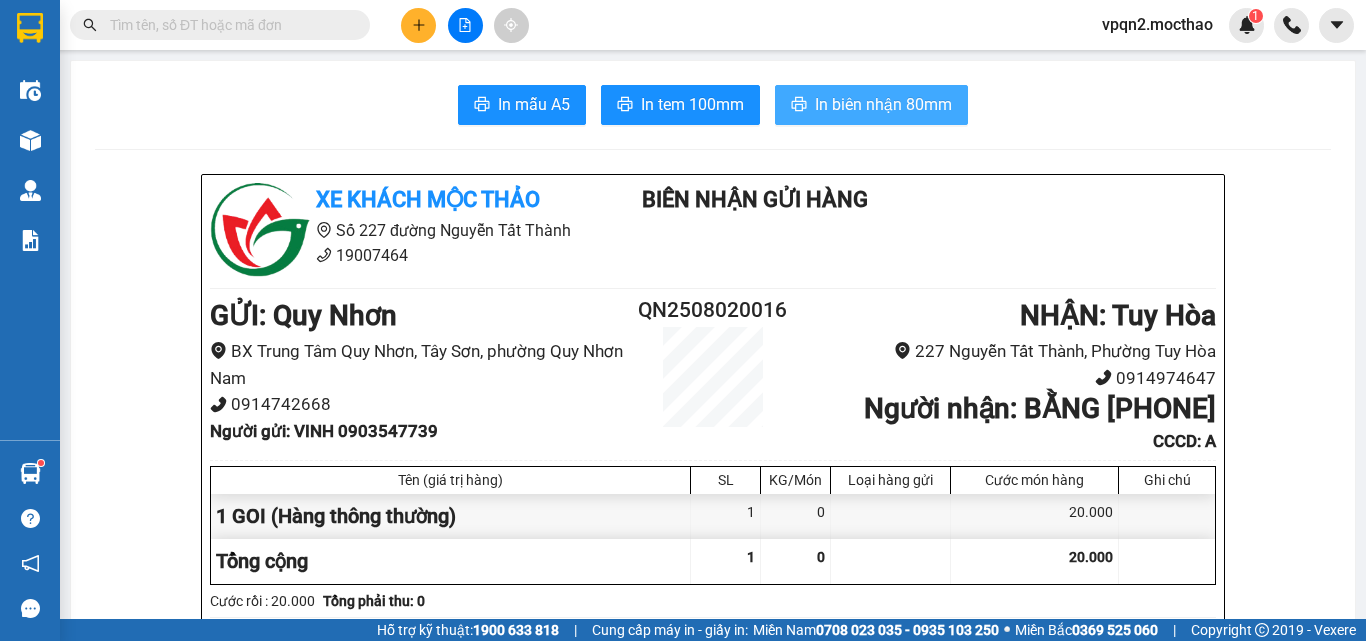 click on "In biên nhận 80mm" at bounding box center [883, 104] 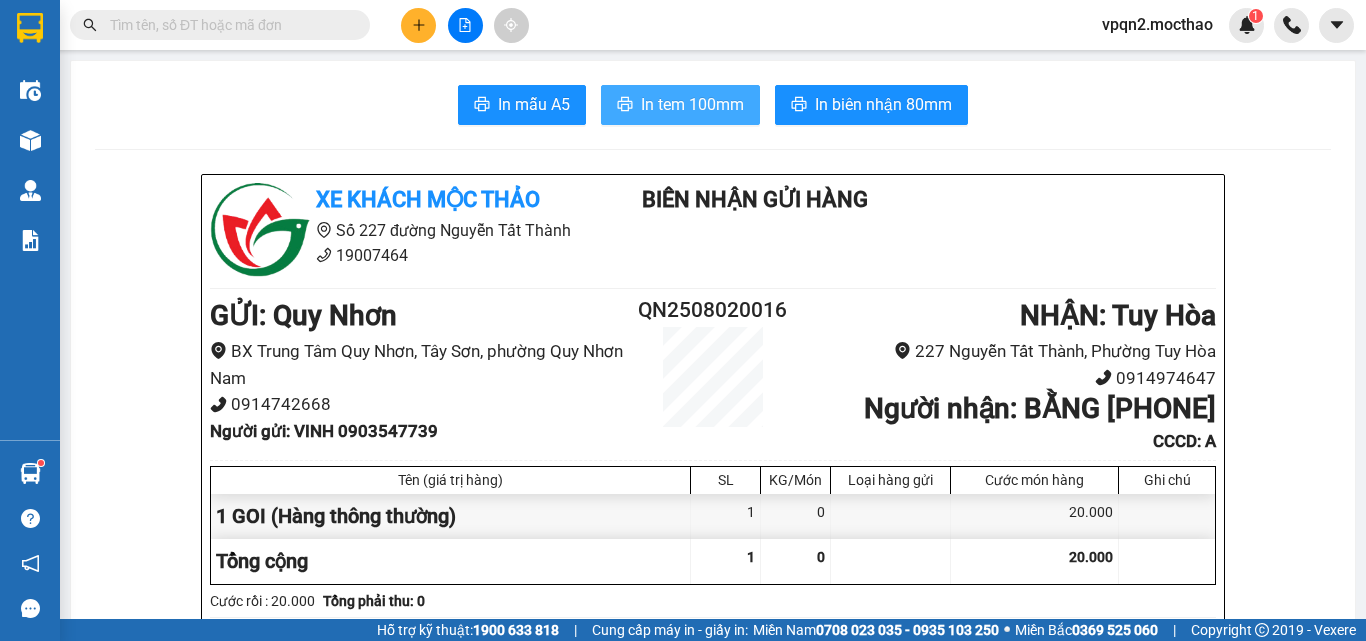 drag, startPoint x: 1029, startPoint y: 432, endPoint x: 673, endPoint y: 100, distance: 486.78537 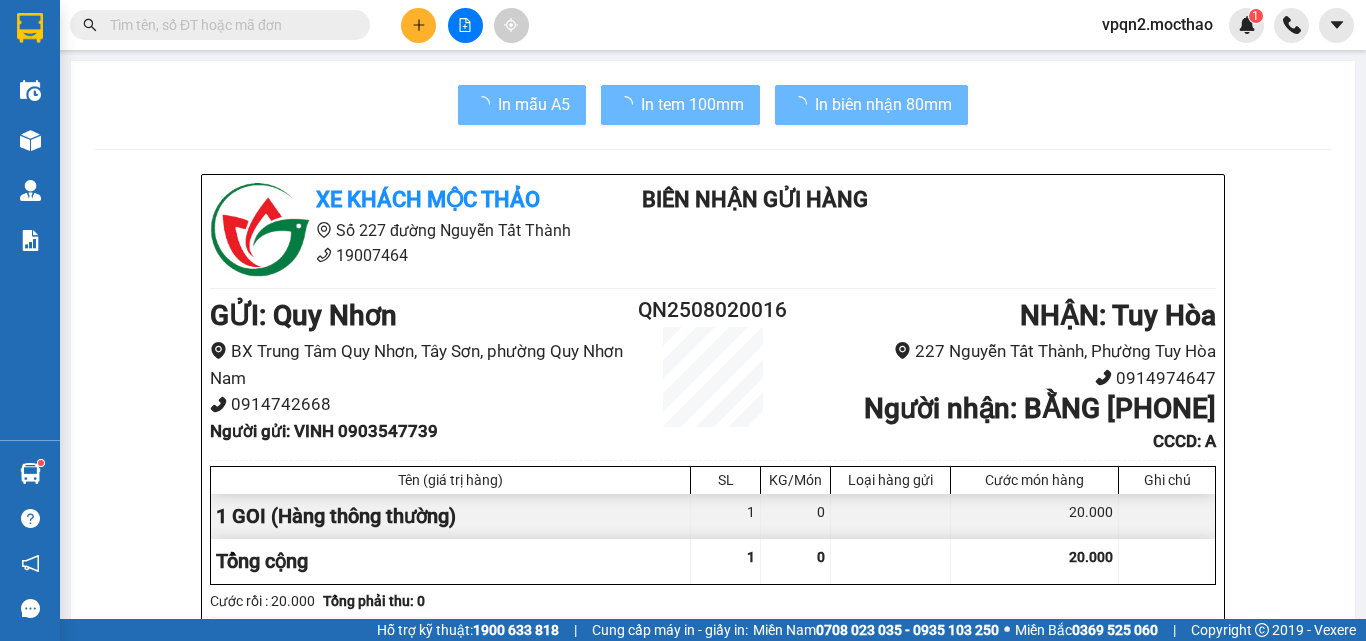 click on "20.000" at bounding box center [1035, 516] 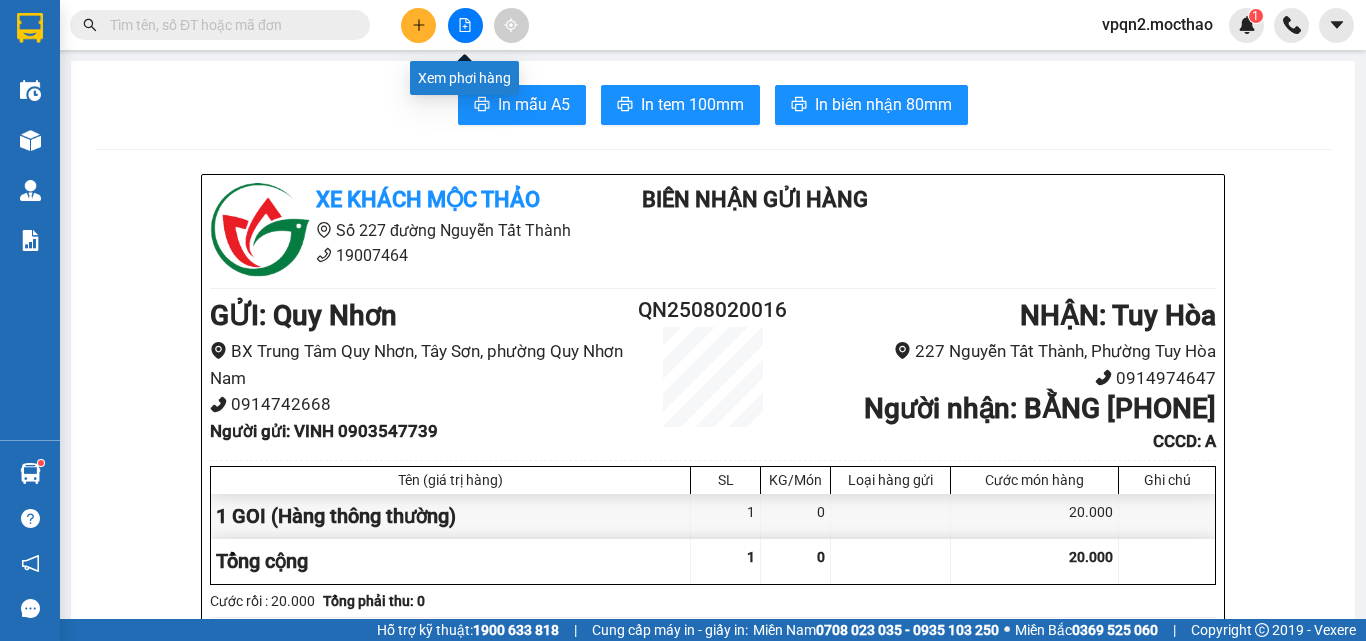 click 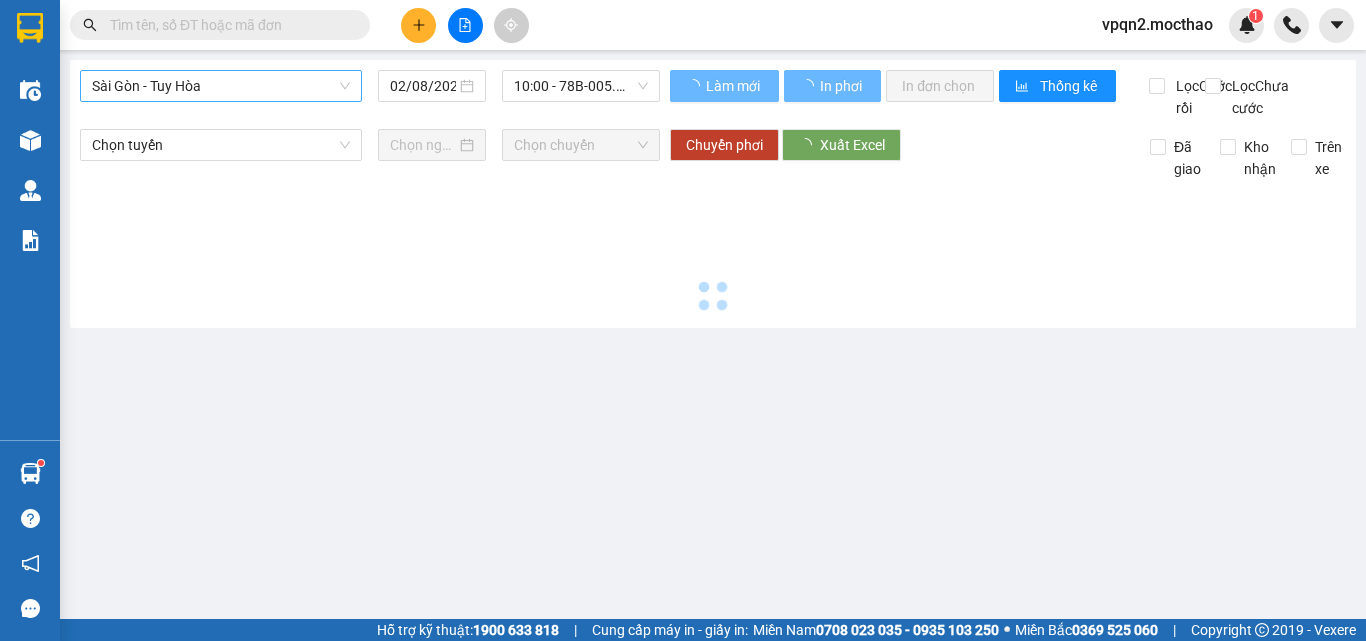click on "Sài Gòn - Tuy Hòa" at bounding box center [221, 86] 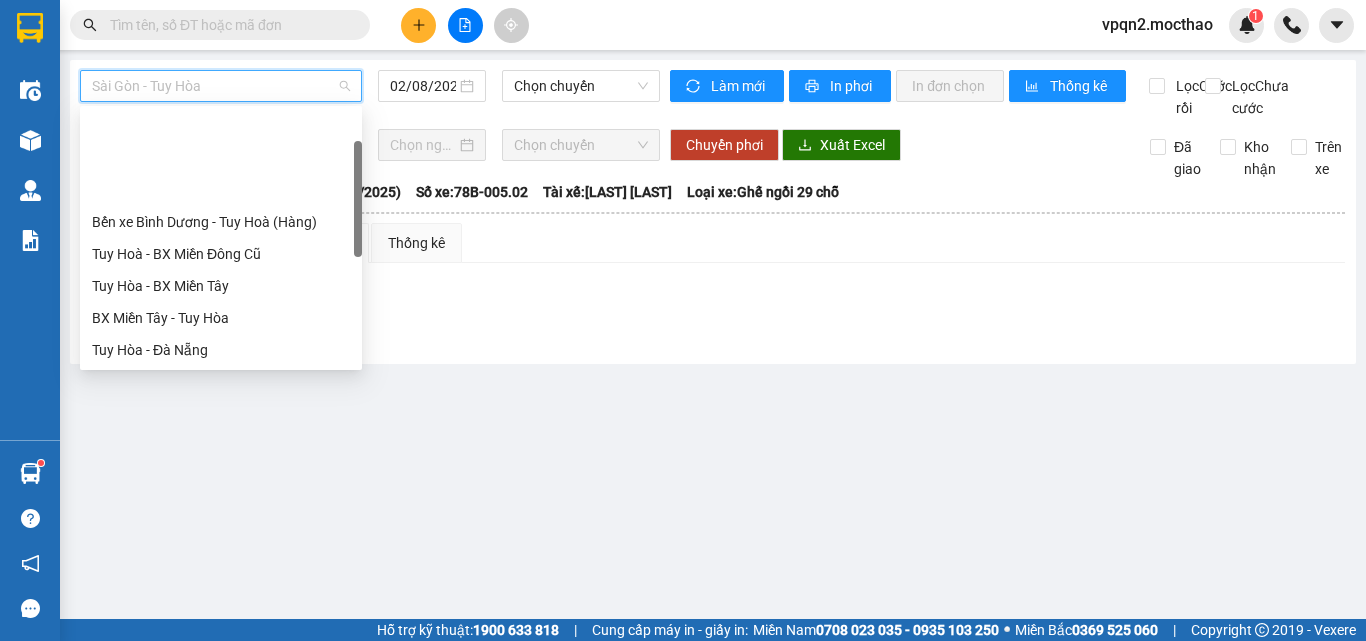 click on "Đà Lạt - Quy Nhơn" at bounding box center [221, 446] 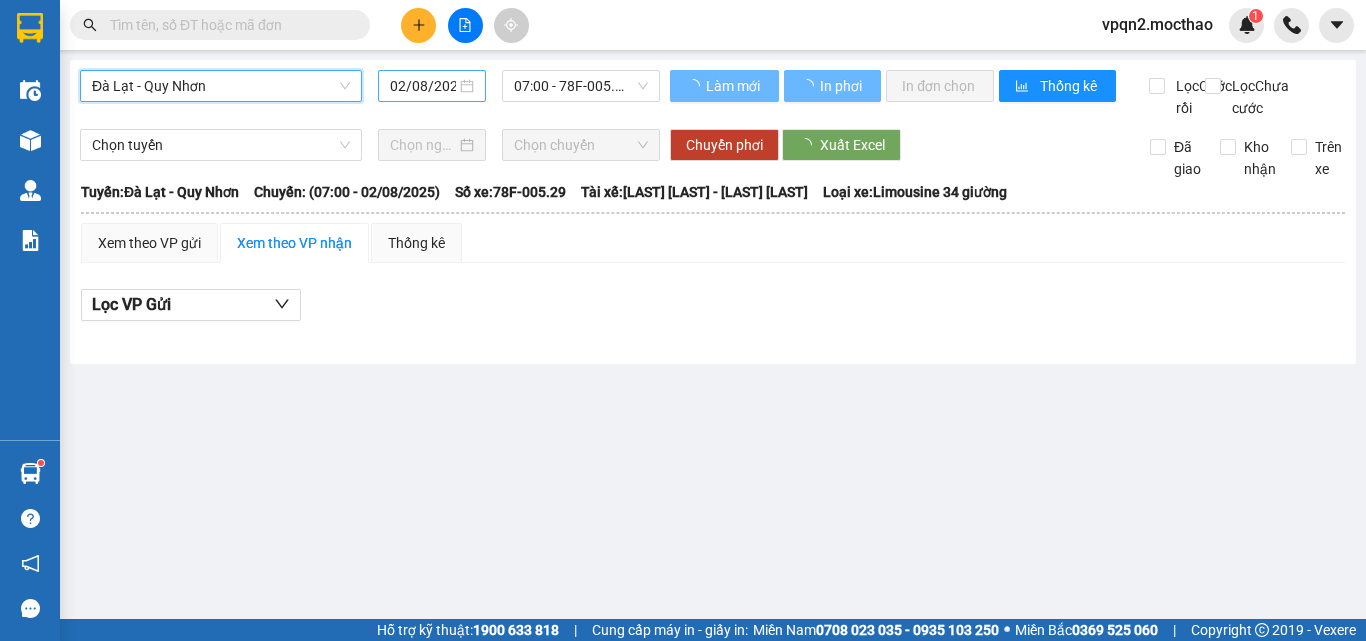 click on "02/08/2025" at bounding box center (423, 86) 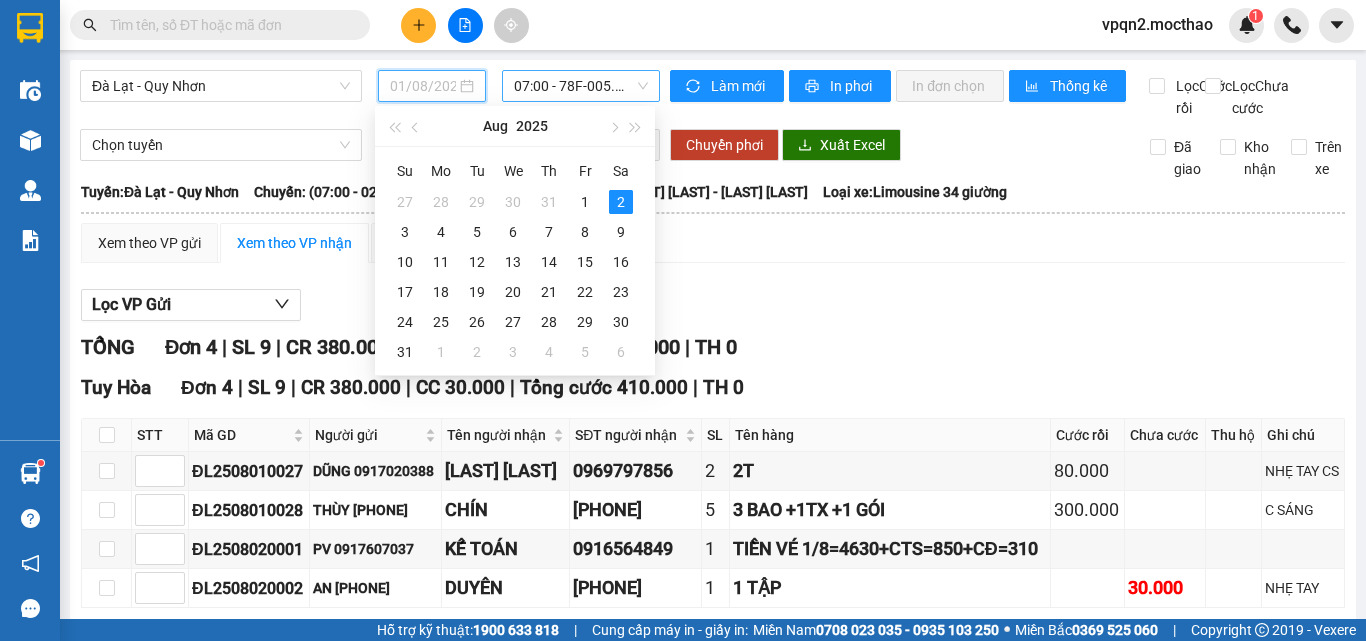 drag, startPoint x: 583, startPoint y: 206, endPoint x: 581, endPoint y: 96, distance: 110.01818 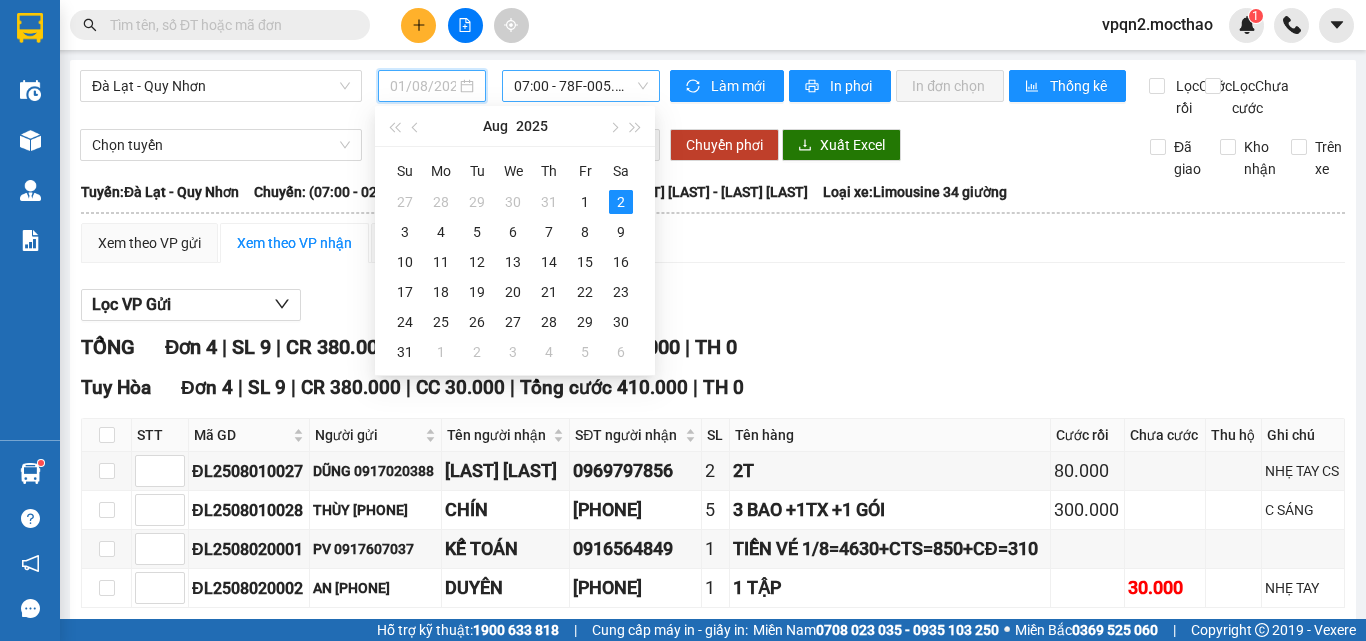 click on "1" at bounding box center [585, 202] 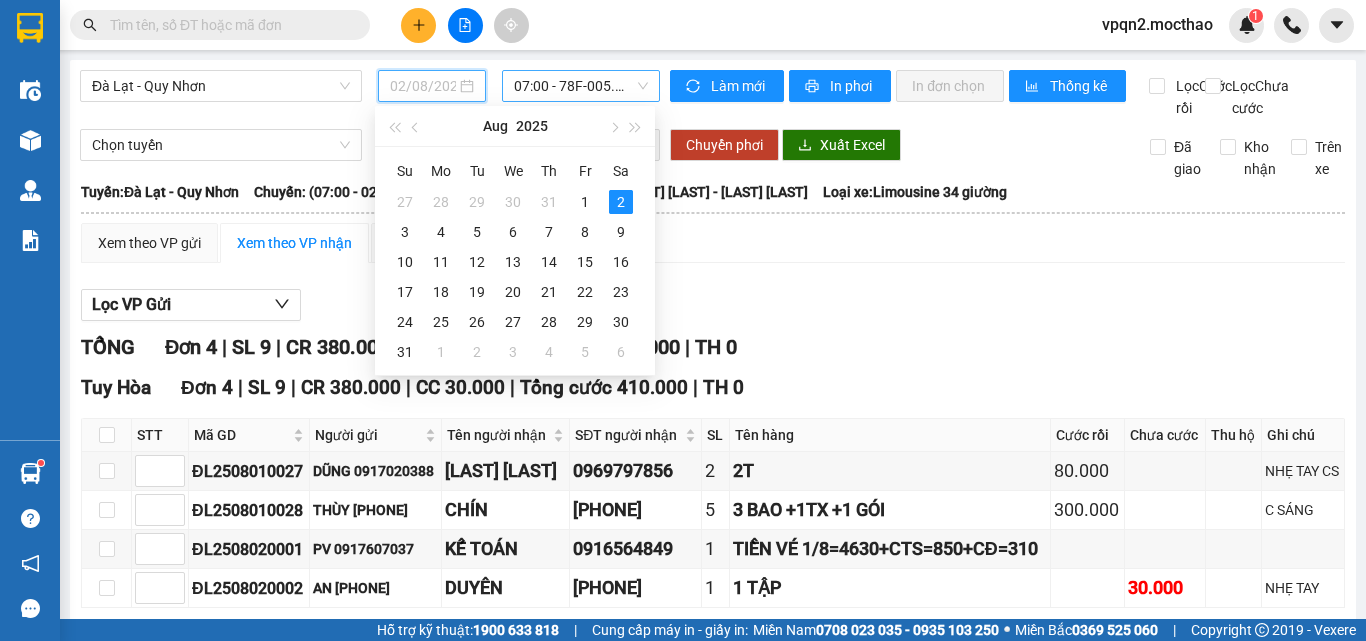 type on "01/08/2025" 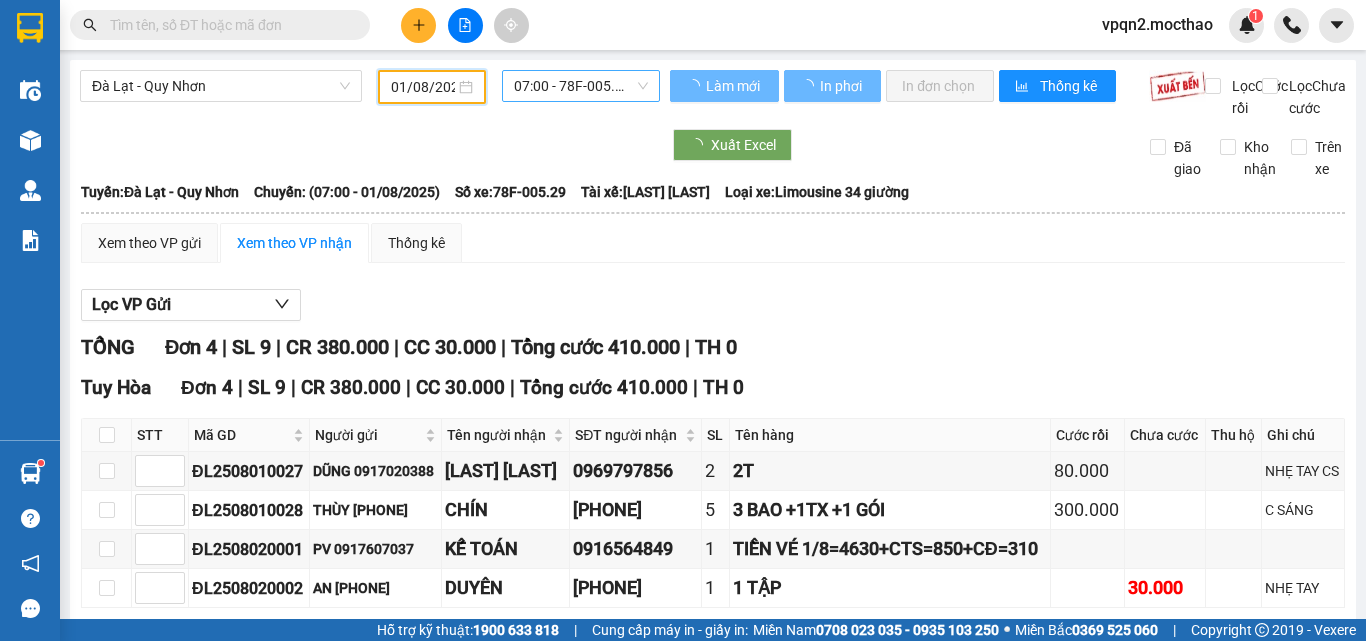 click on "[TIME]     - [CODE]" at bounding box center (581, 86) 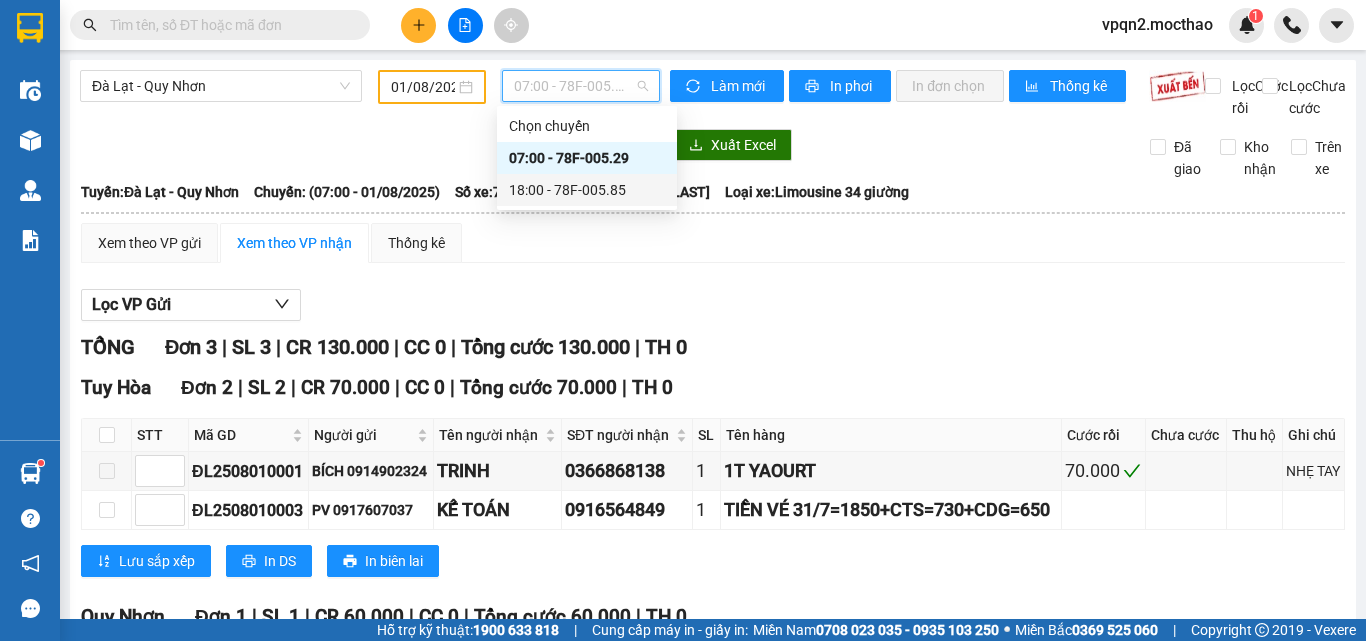 click on "18:00     - 78F-005.85" at bounding box center [587, 190] 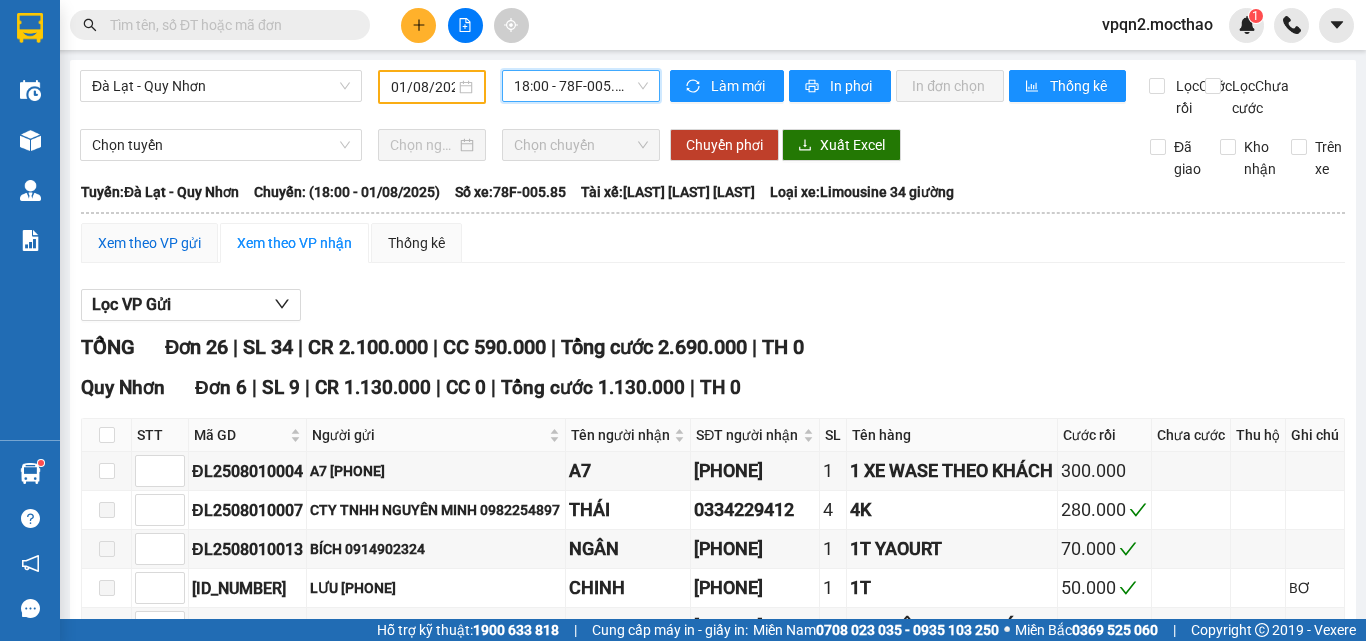 click on "Xem theo VP gửi" at bounding box center (149, 243) 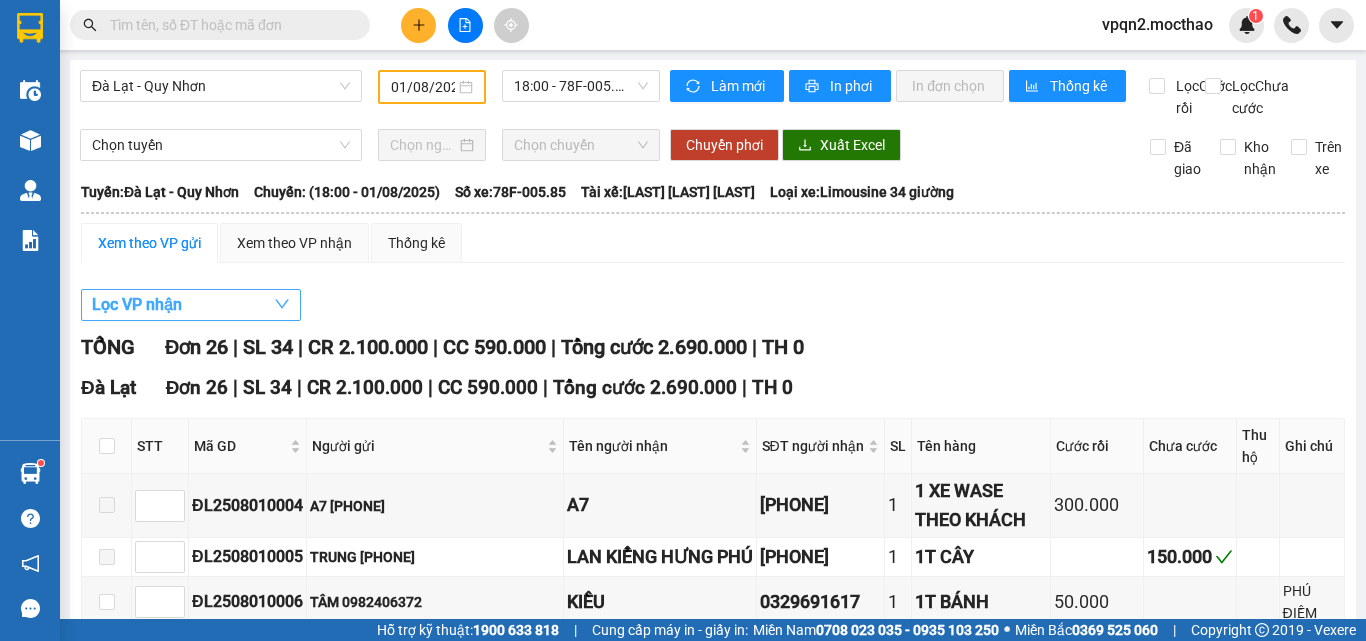 click on "Lọc VP nhận" at bounding box center [137, 304] 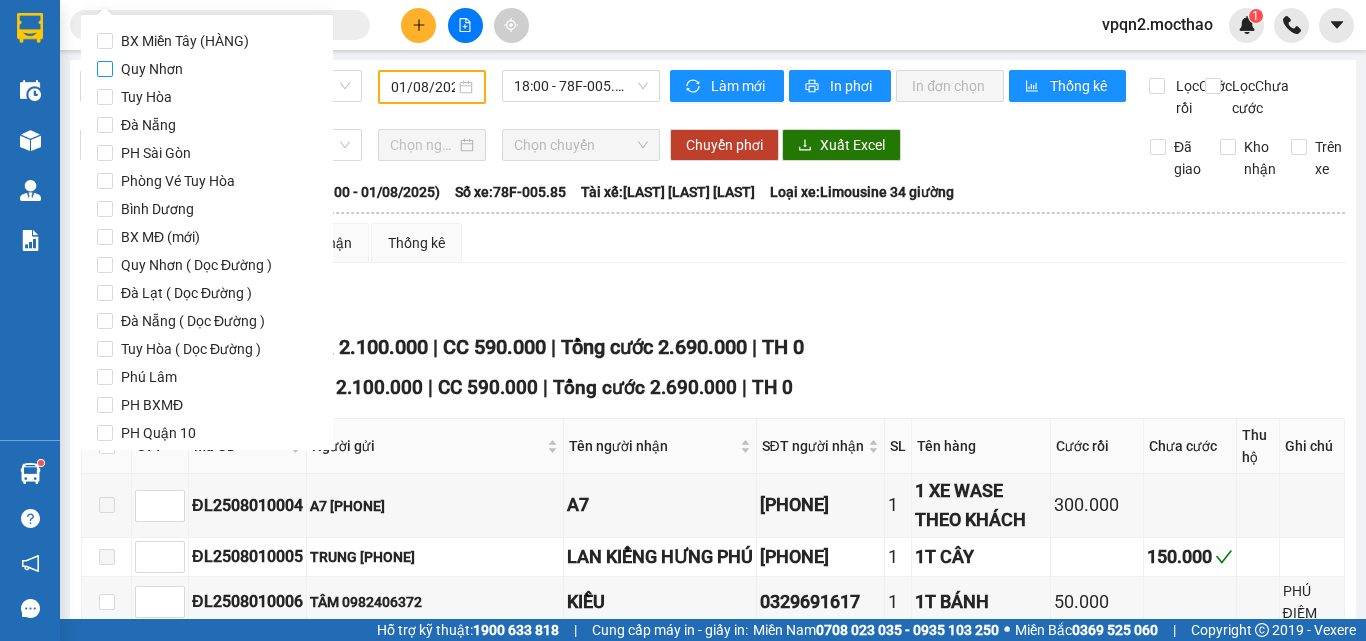 click on "Quy Nhơn" at bounding box center (152, 69) 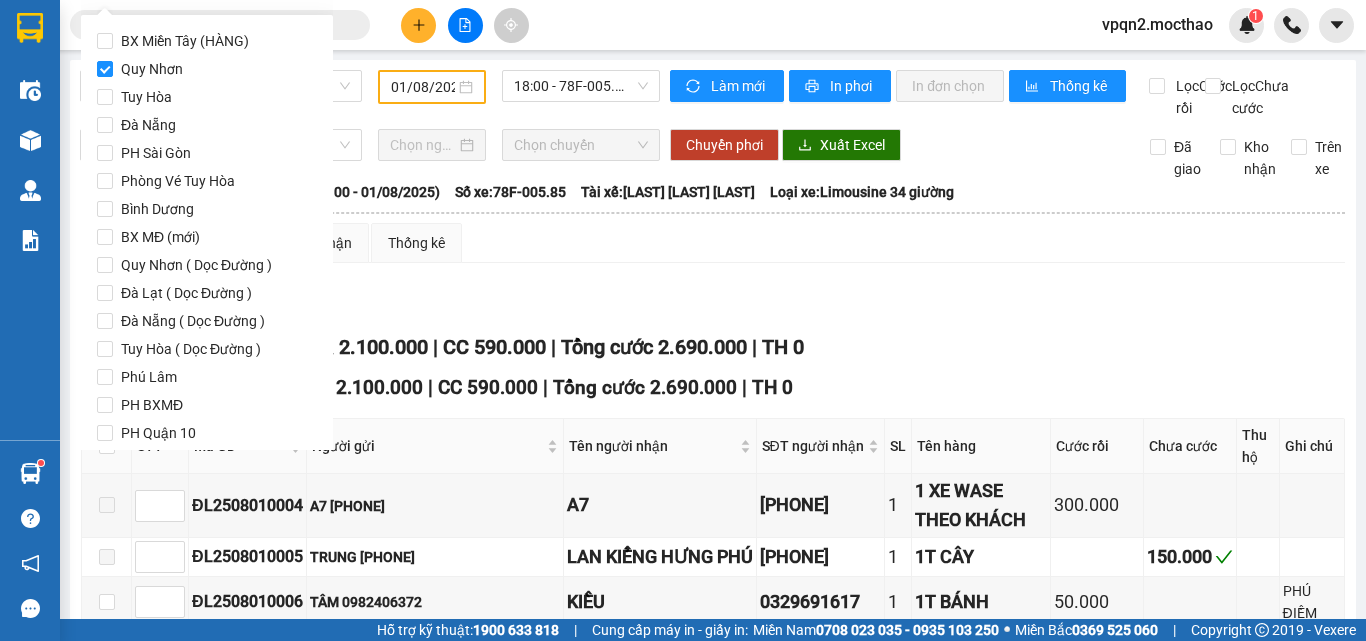 drag, startPoint x: 124, startPoint y: 416, endPoint x: 289, endPoint y: 410, distance: 165.10905 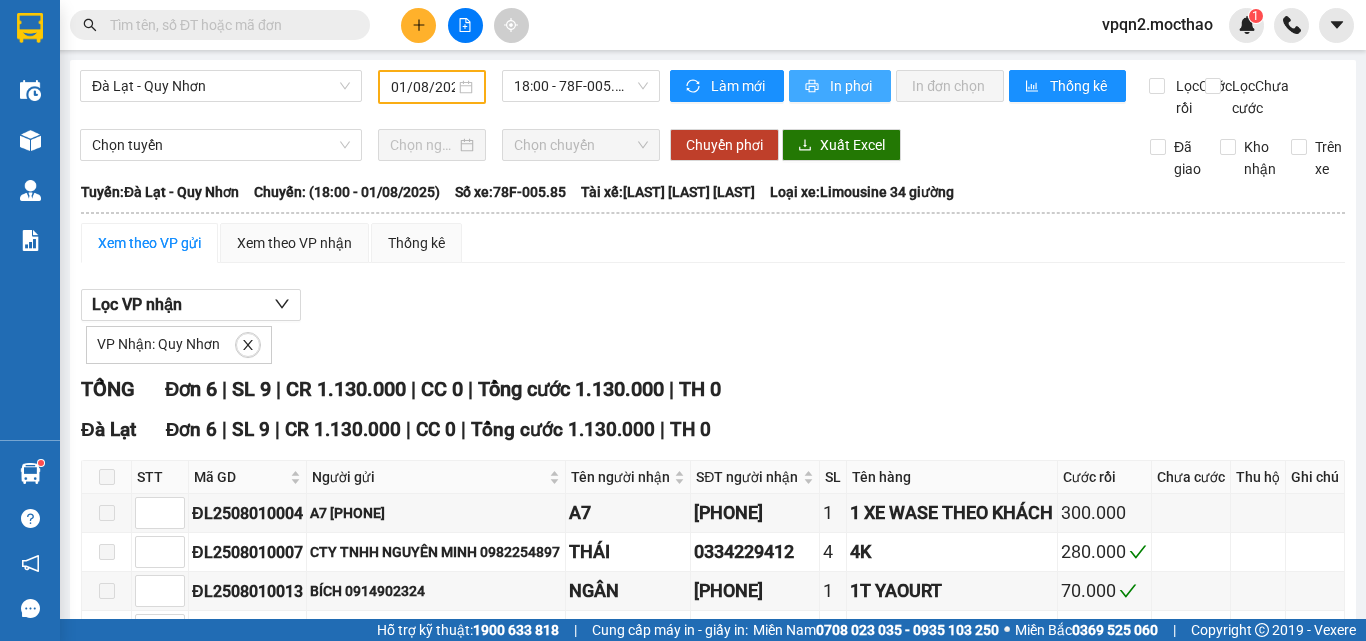 drag, startPoint x: 860, startPoint y: 75, endPoint x: 871, endPoint y: 60, distance: 18.601076 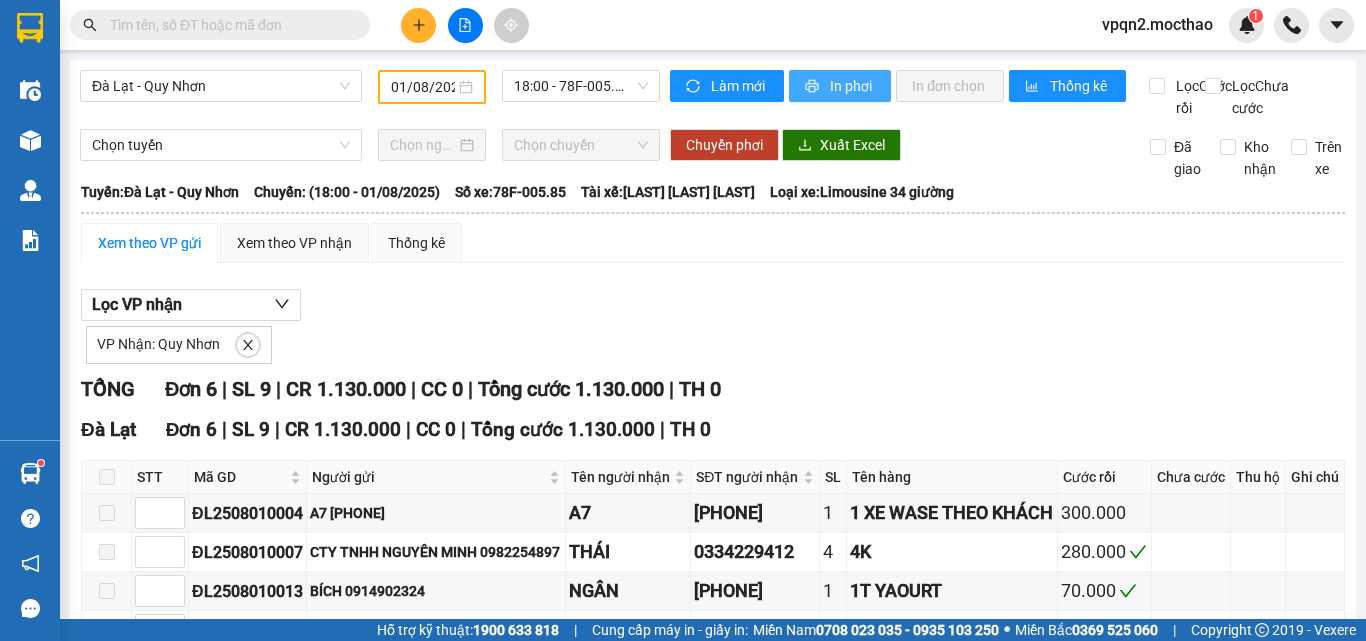 click on "In phơi" at bounding box center (852, 86) 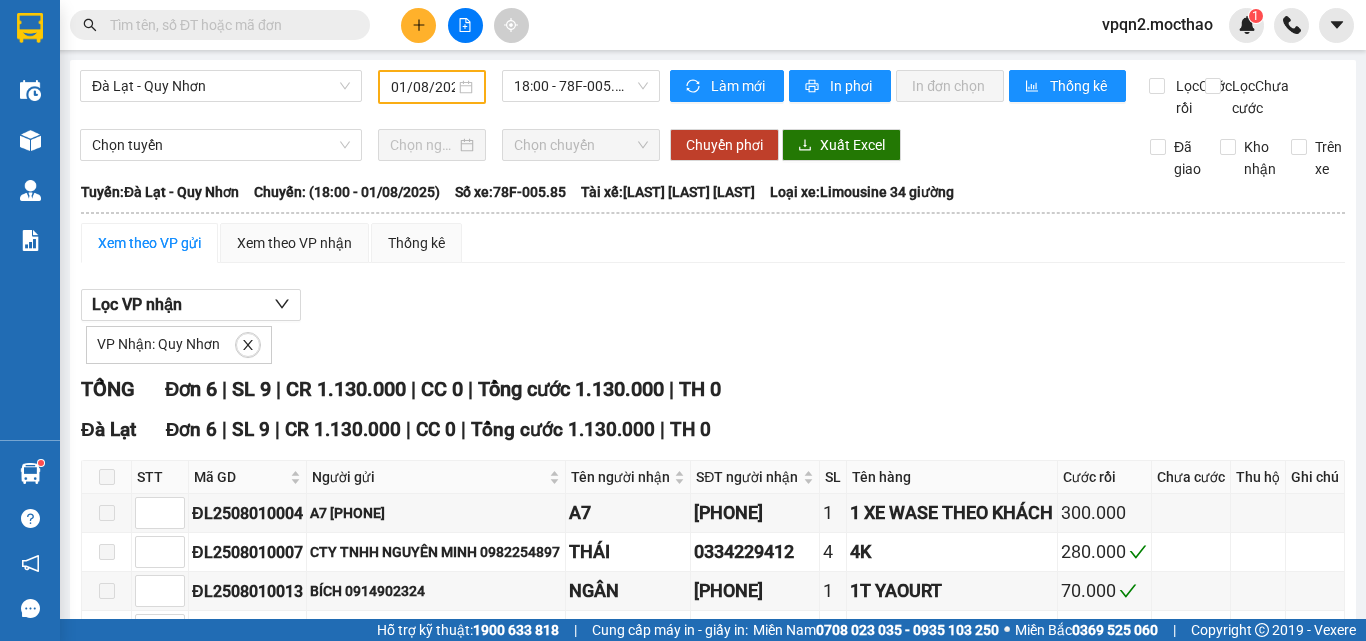 click at bounding box center [228, 25] 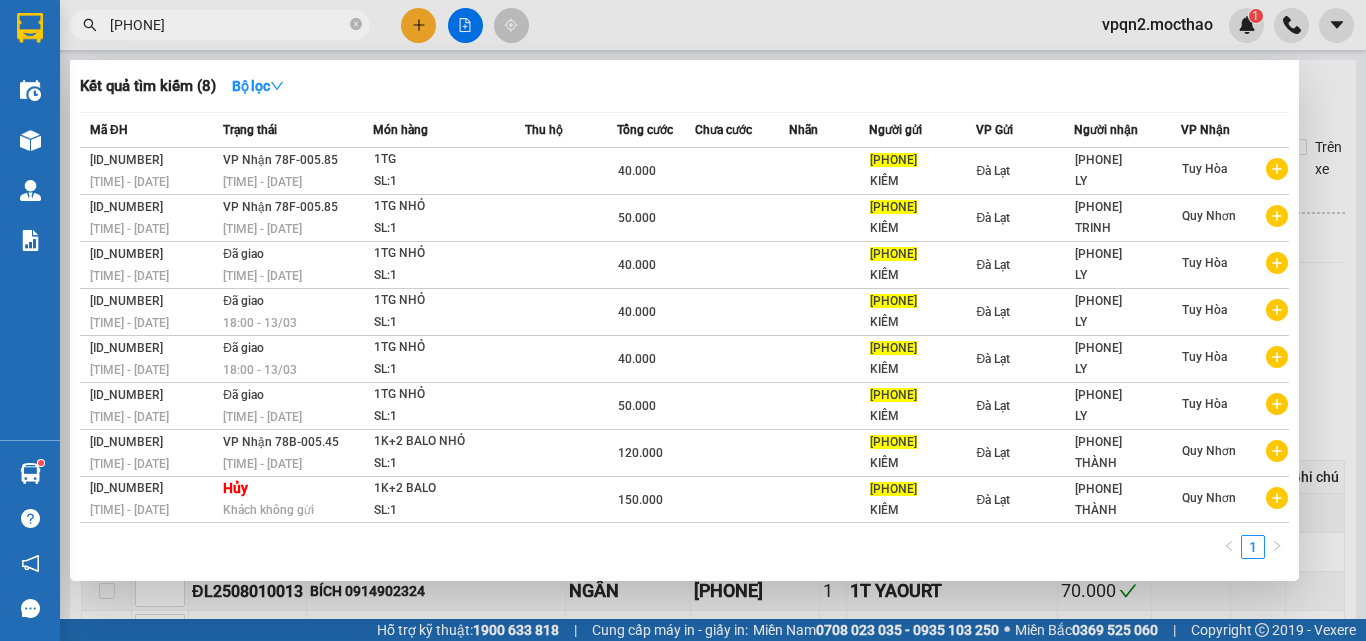 type on "[PHONE]" 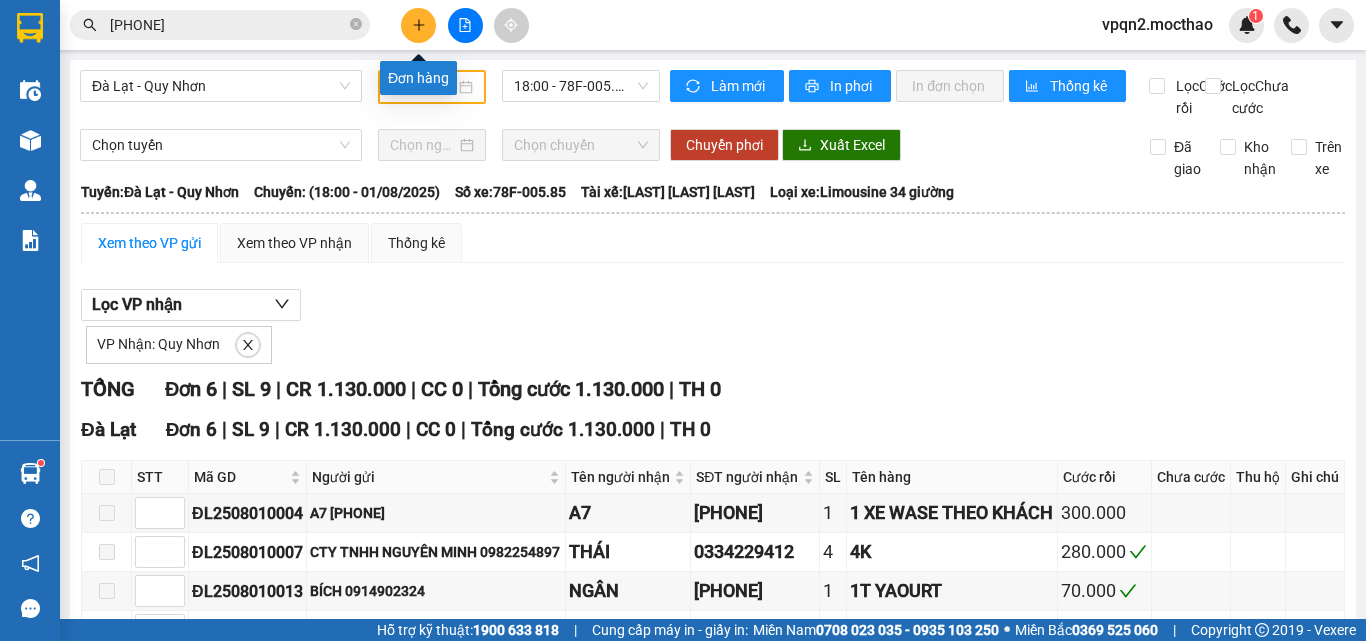 click 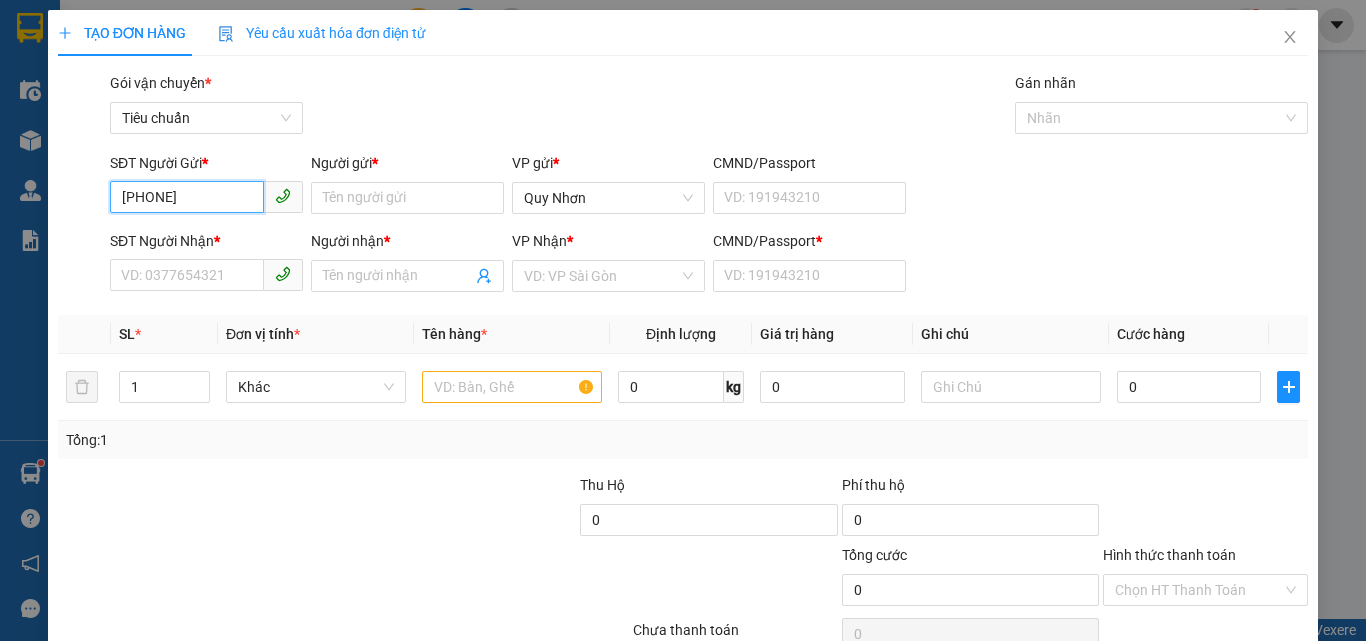 drag, startPoint x: 187, startPoint y: 194, endPoint x: 122, endPoint y: 203, distance: 65.62012 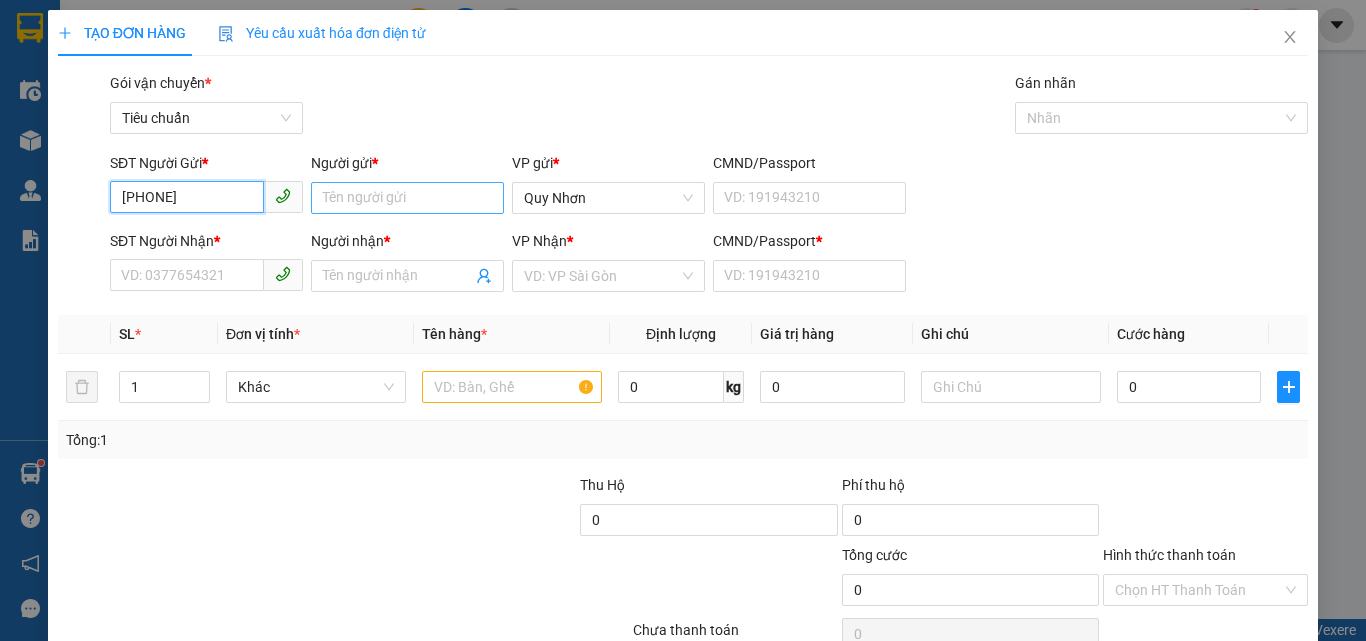 type on "[PHONE]" 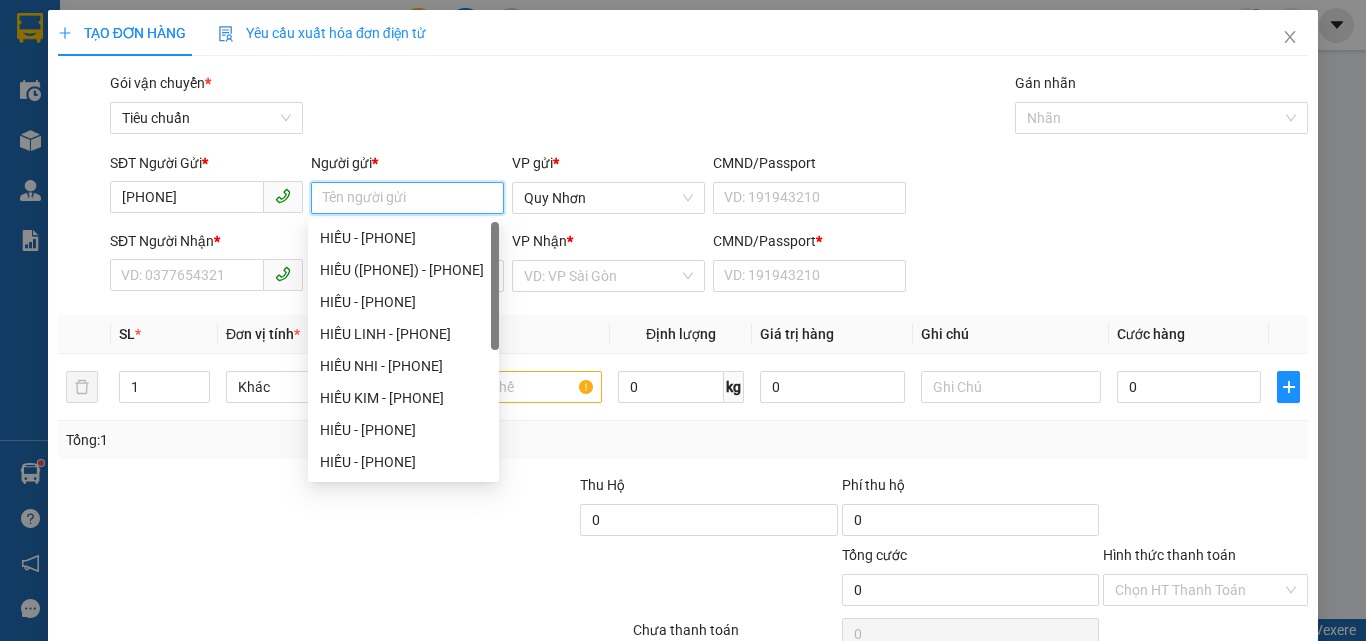 click on "Người gửi  *" at bounding box center [407, 198] 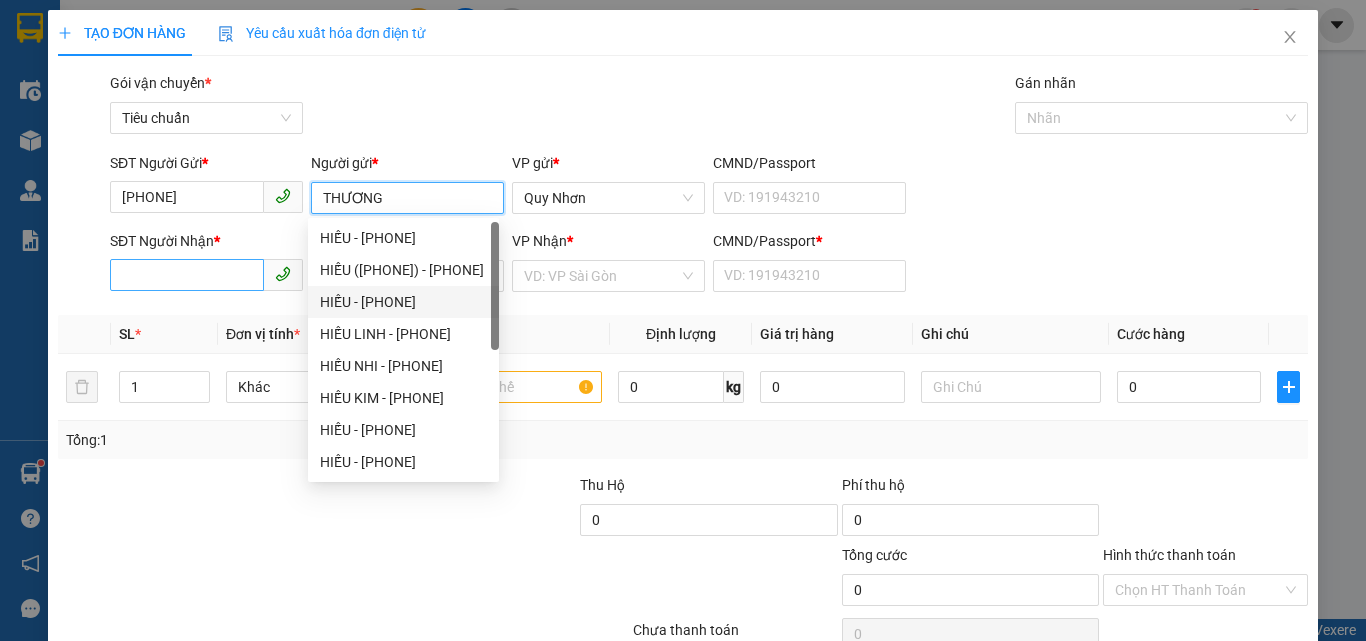 type on "THƯƠNG" 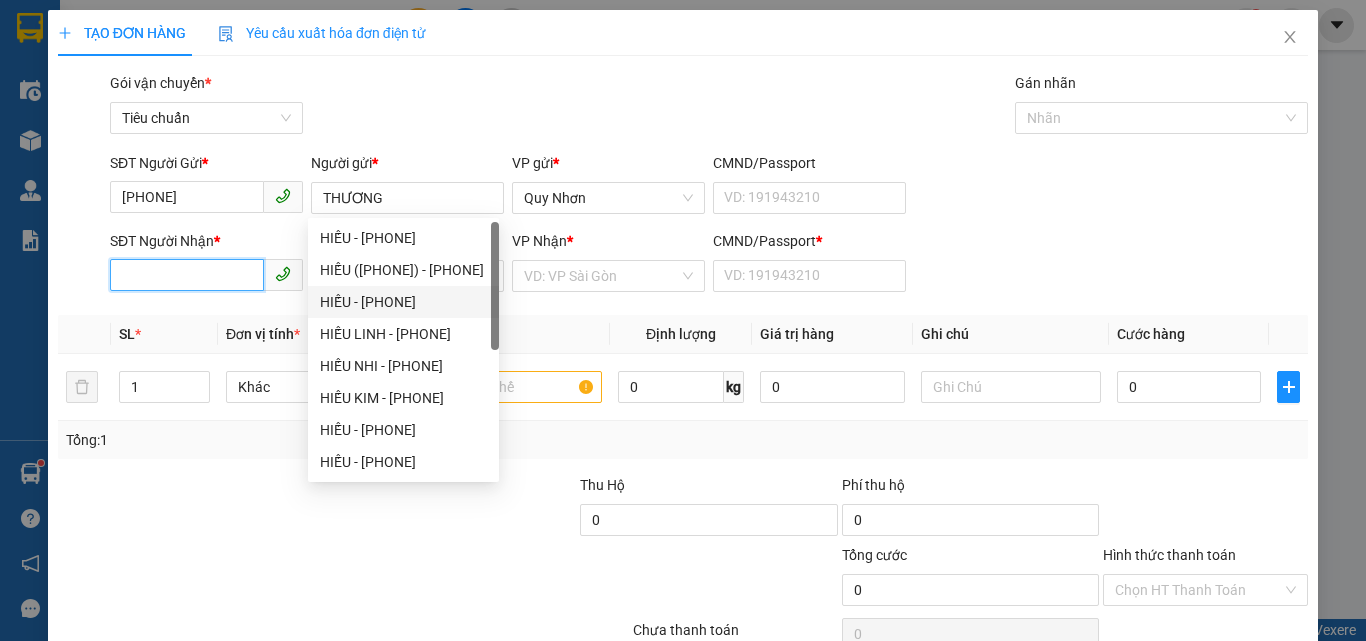 click on "SĐT Người Nhận  *" at bounding box center (187, 275) 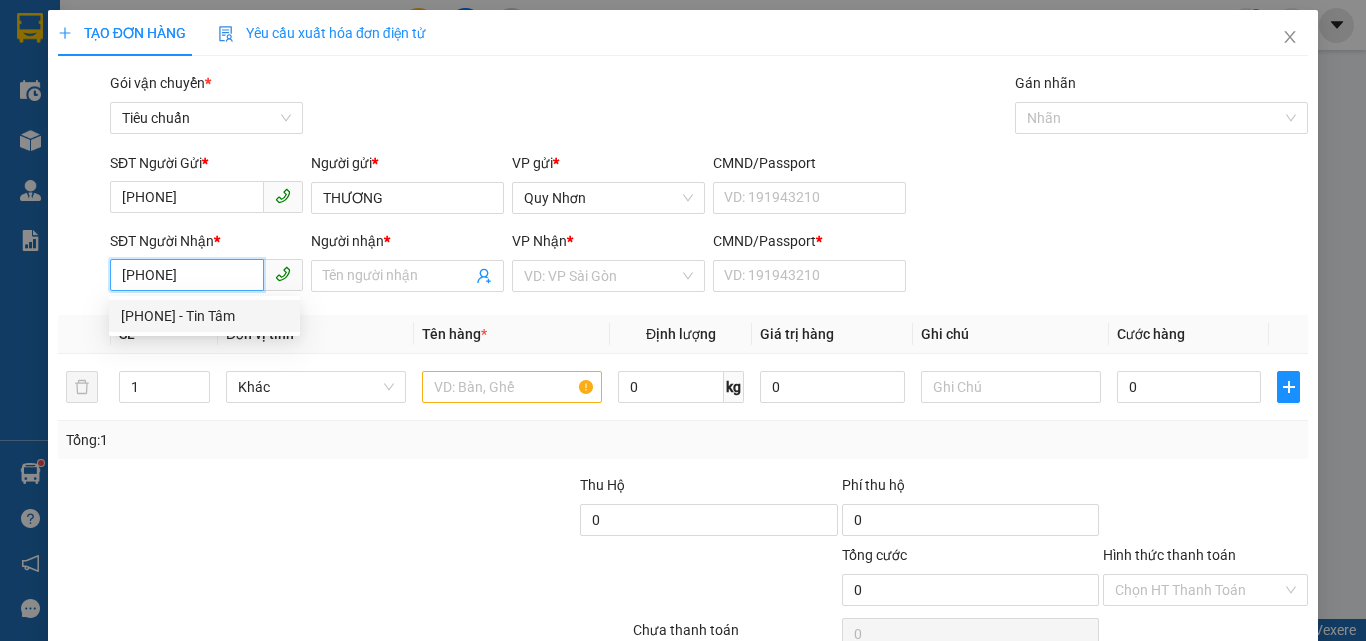 click on "[PHONE] - Tin Tâm" at bounding box center (204, 316) 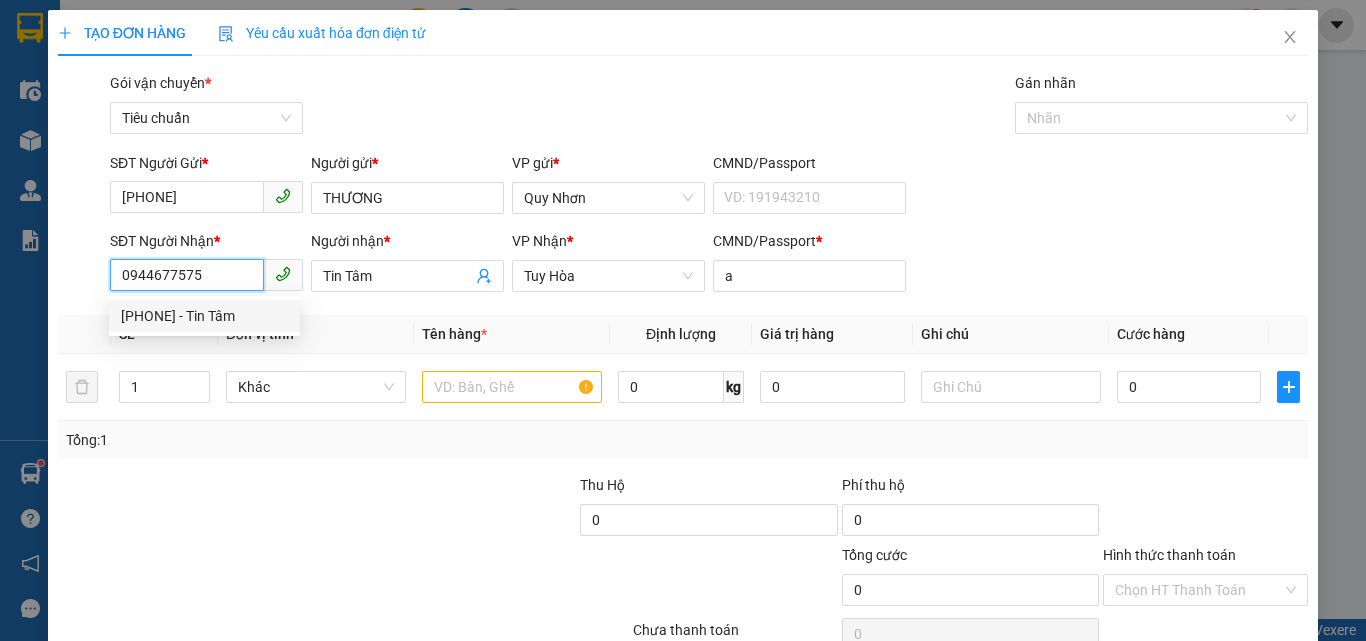 type on "30.000" 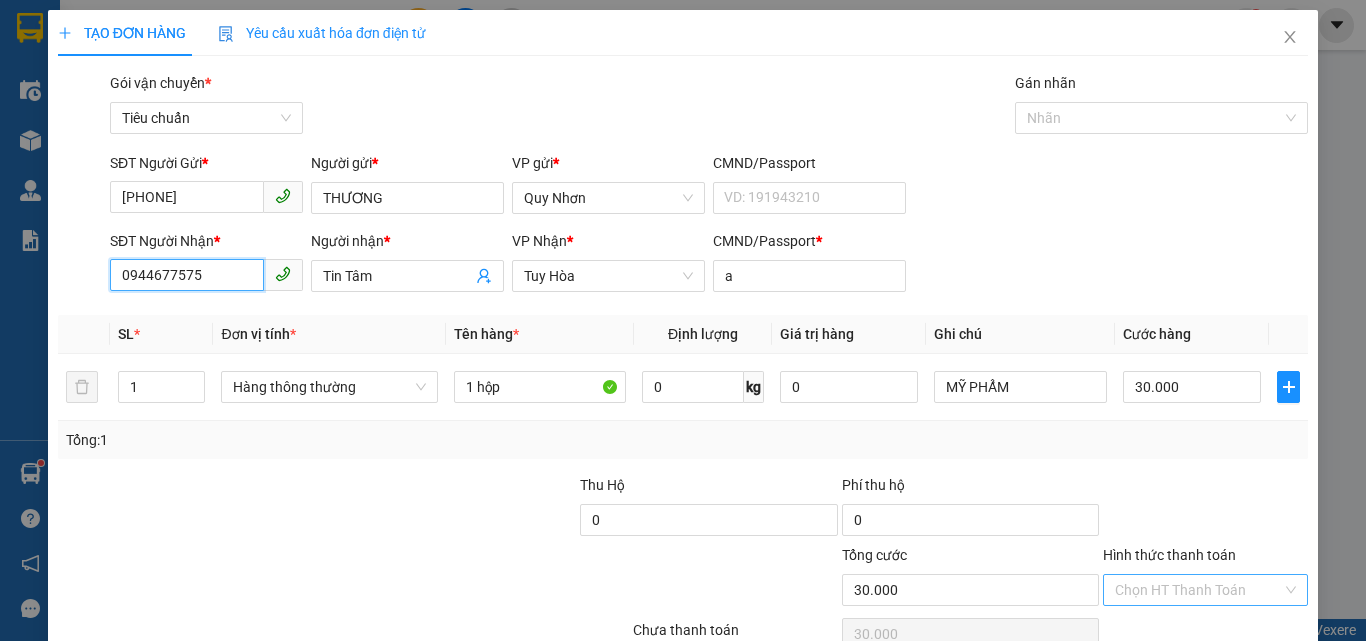 type on "0944677575" 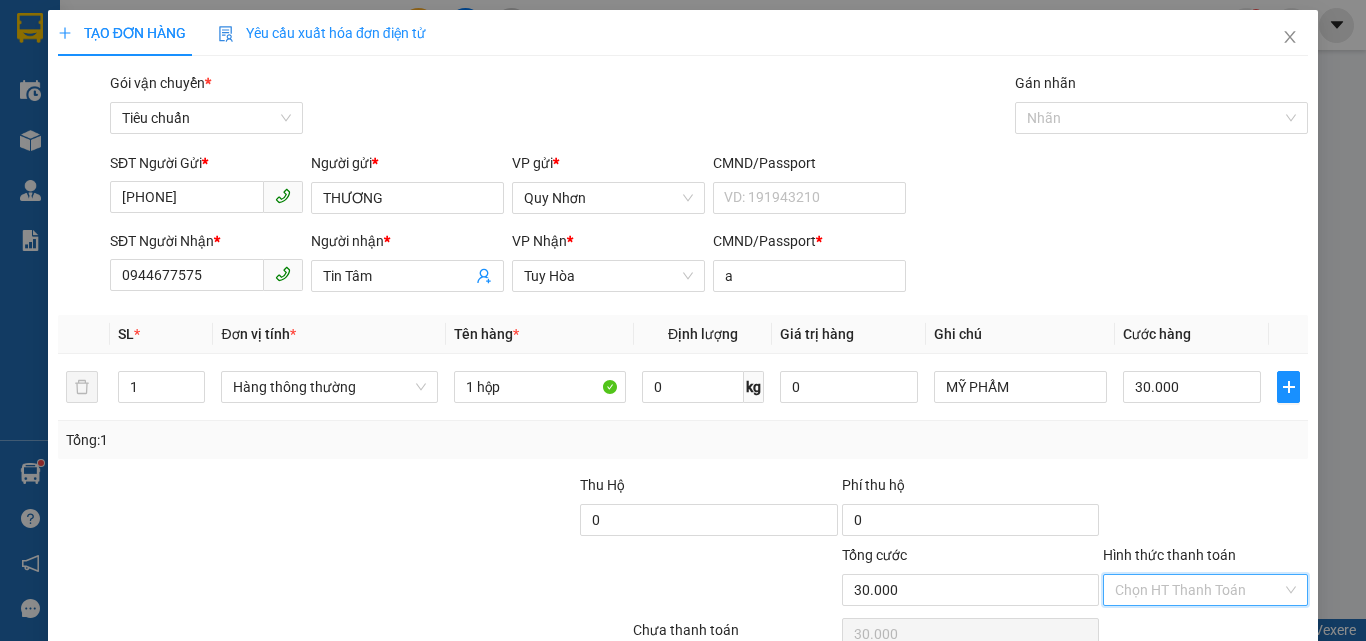 click on "Hình thức thanh toán" at bounding box center [1198, 590] 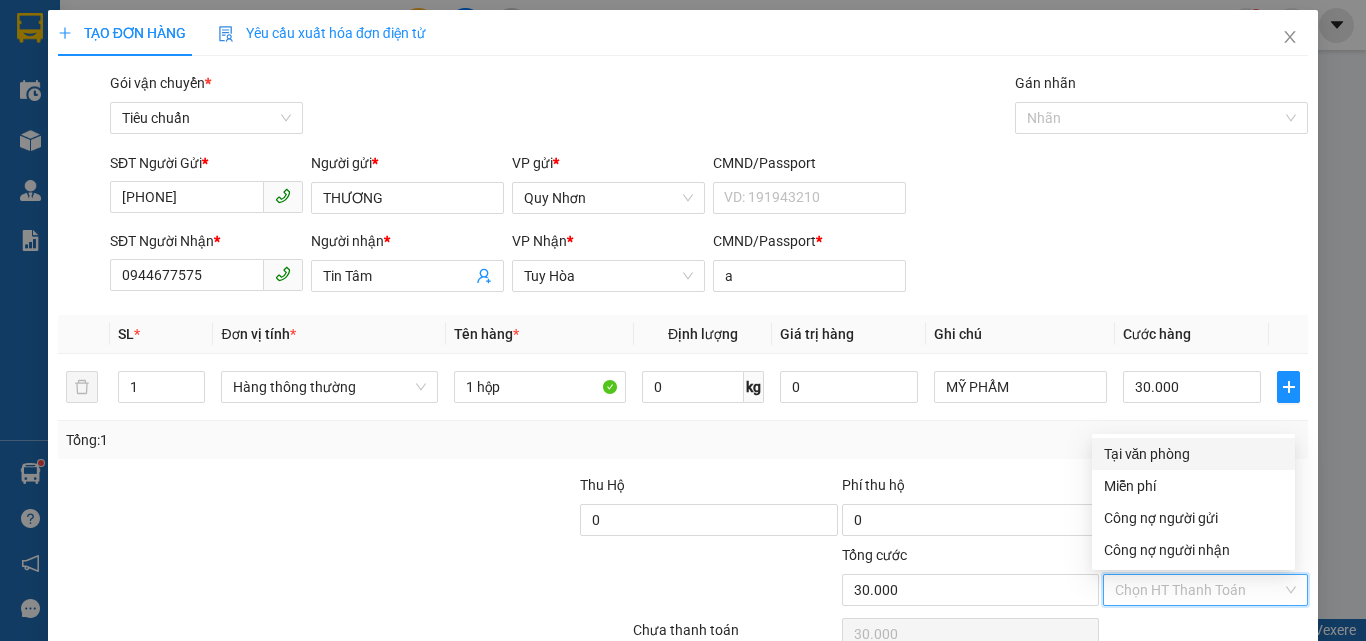 click on "Tại văn phòng" at bounding box center (1193, 454) 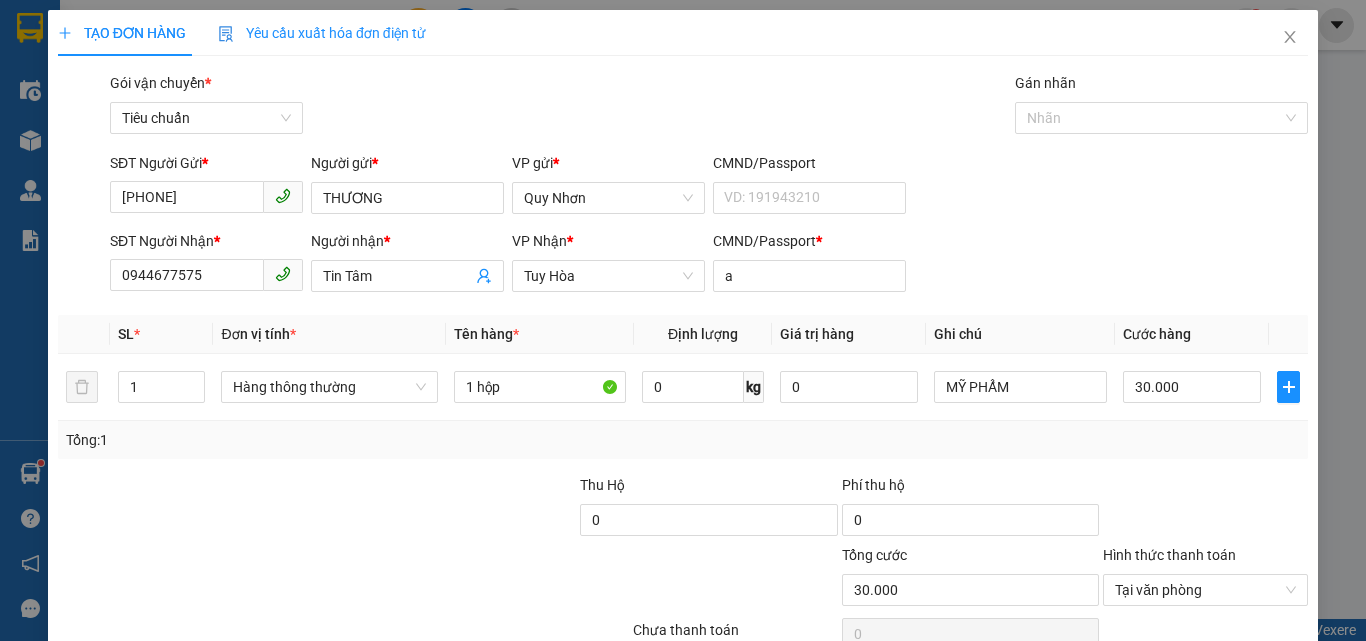 click 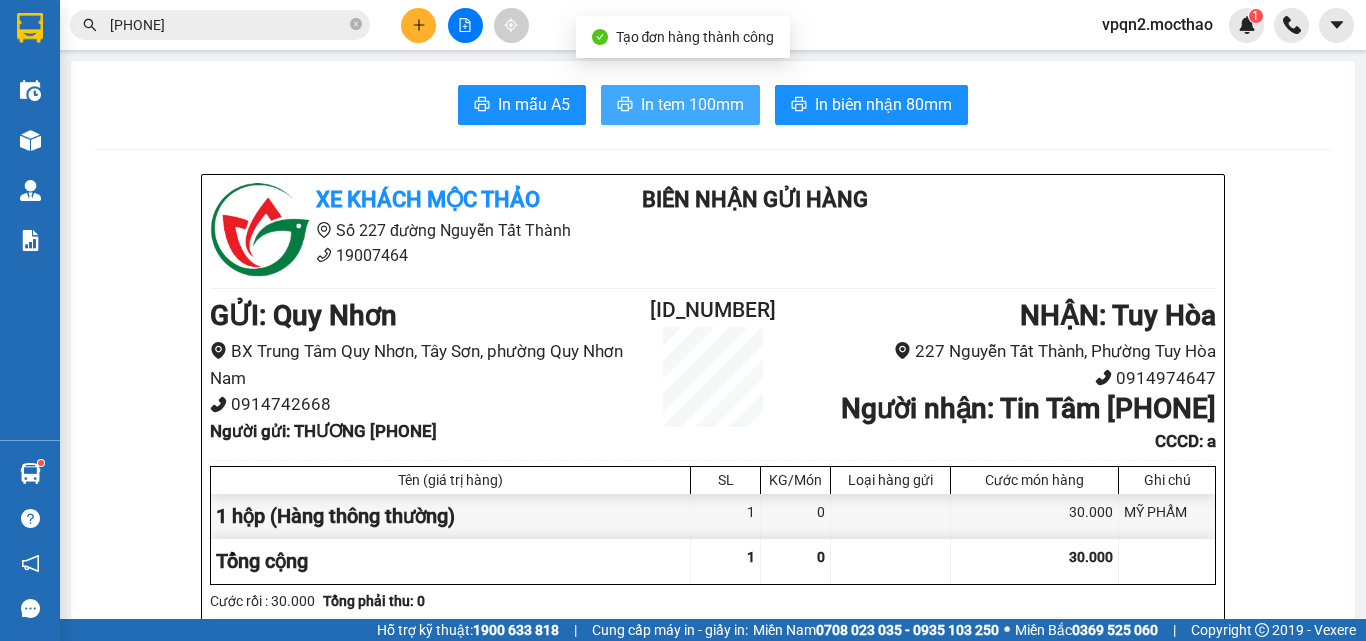 click on "In tem 100mm" at bounding box center (692, 104) 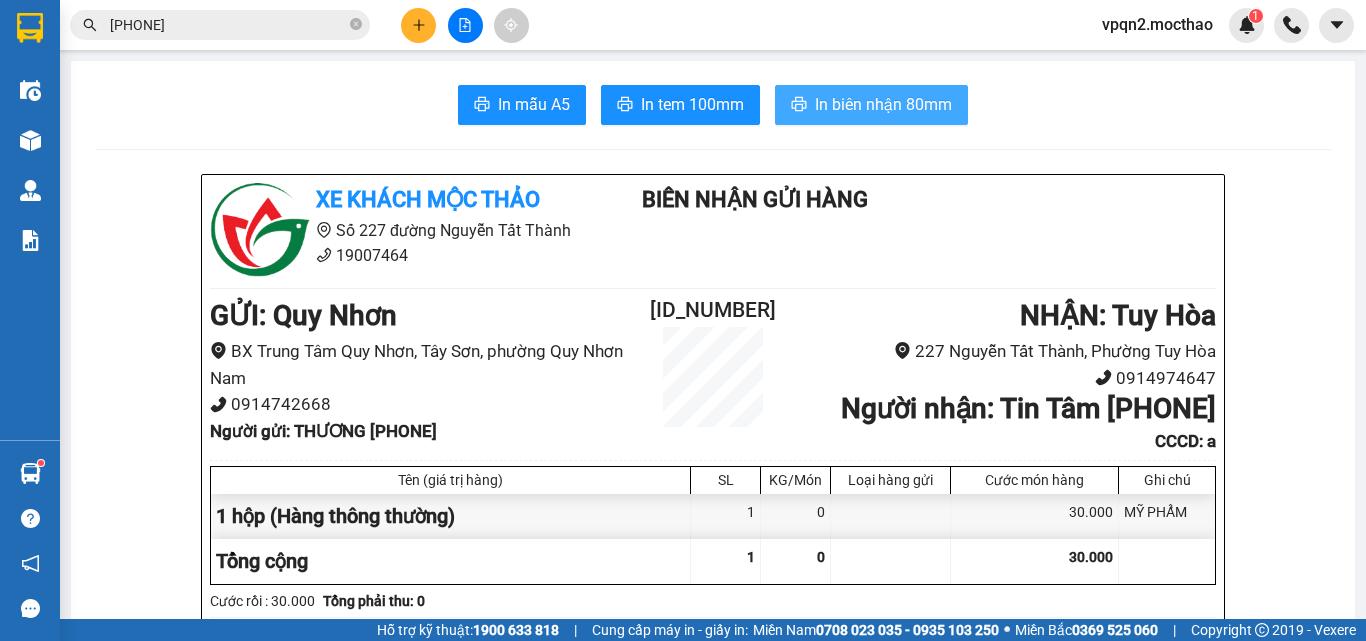 click on "In biên nhận 80mm" at bounding box center (883, 104) 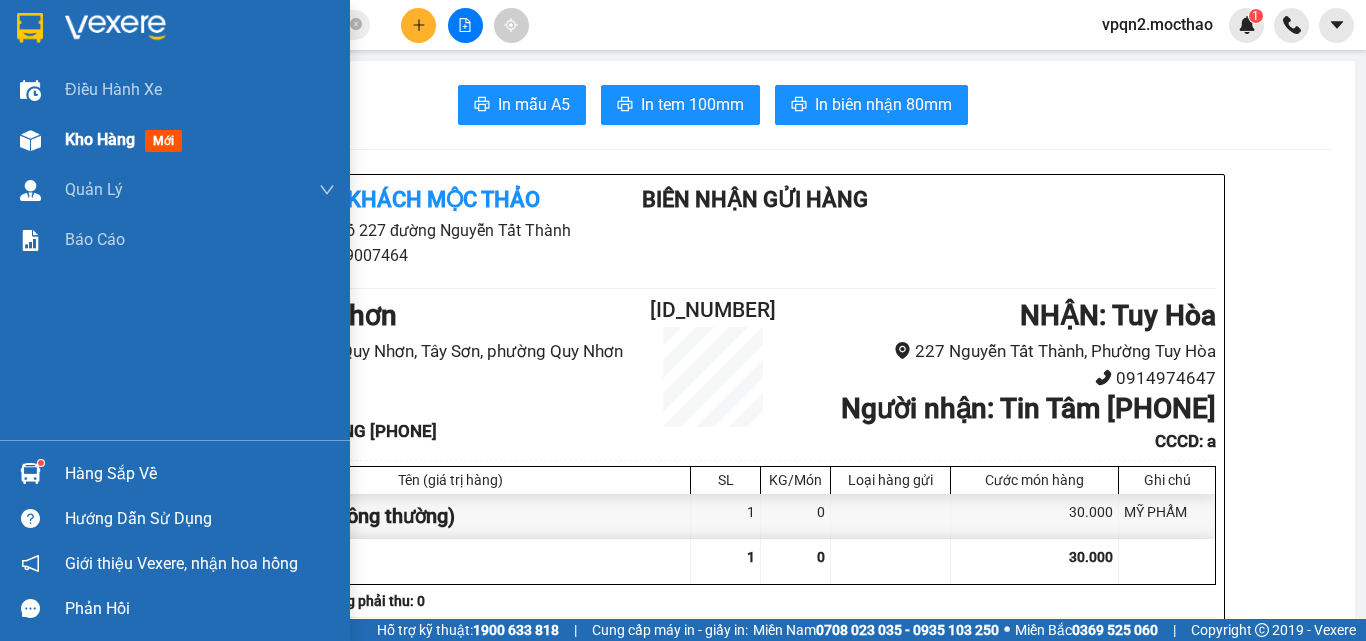 click at bounding box center (30, 140) 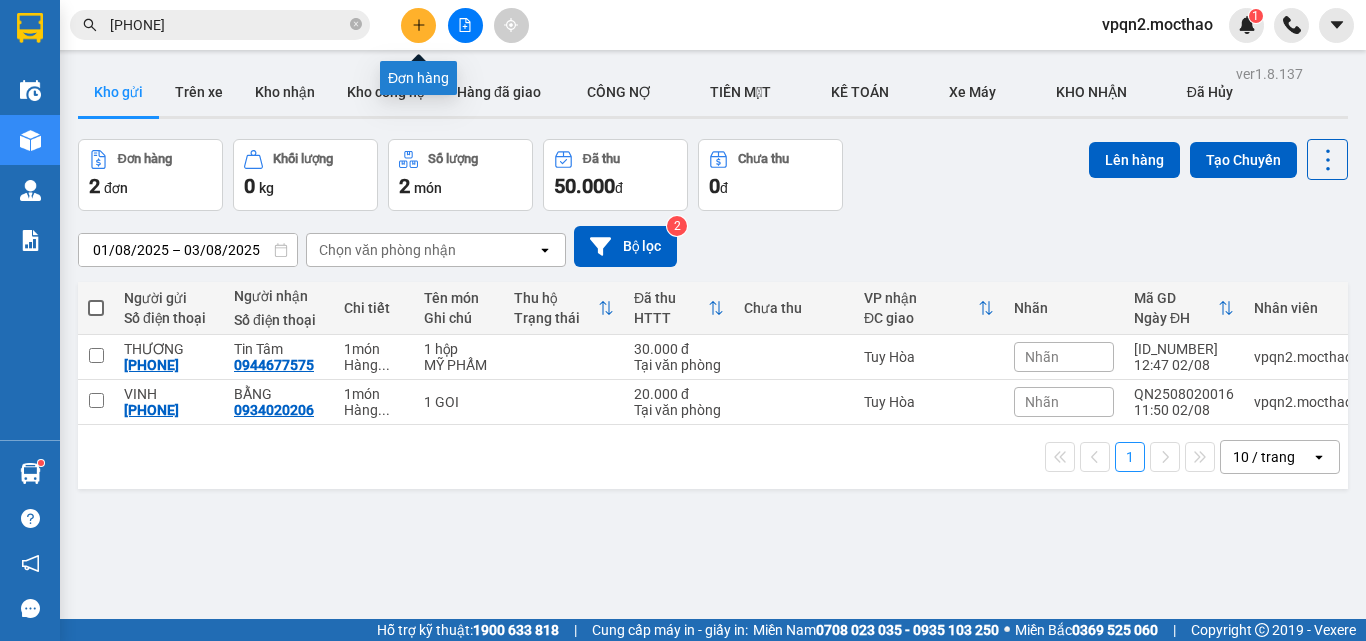 click 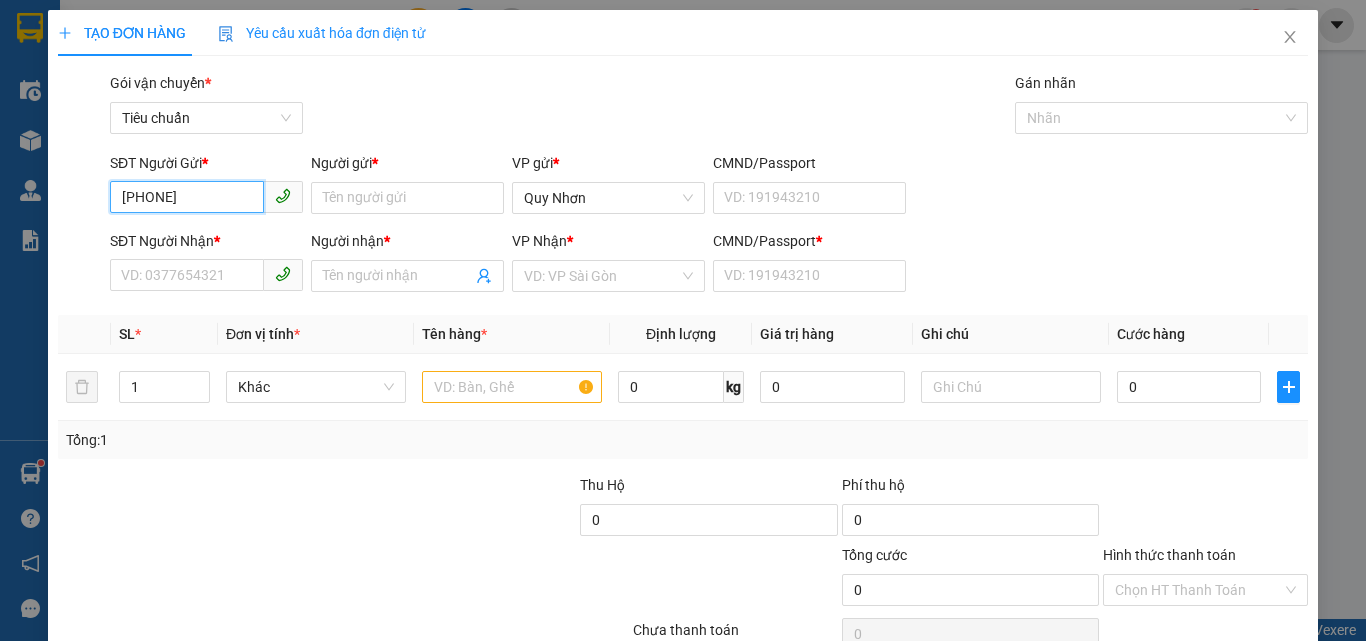 click on "[PHONE]" at bounding box center (187, 197) 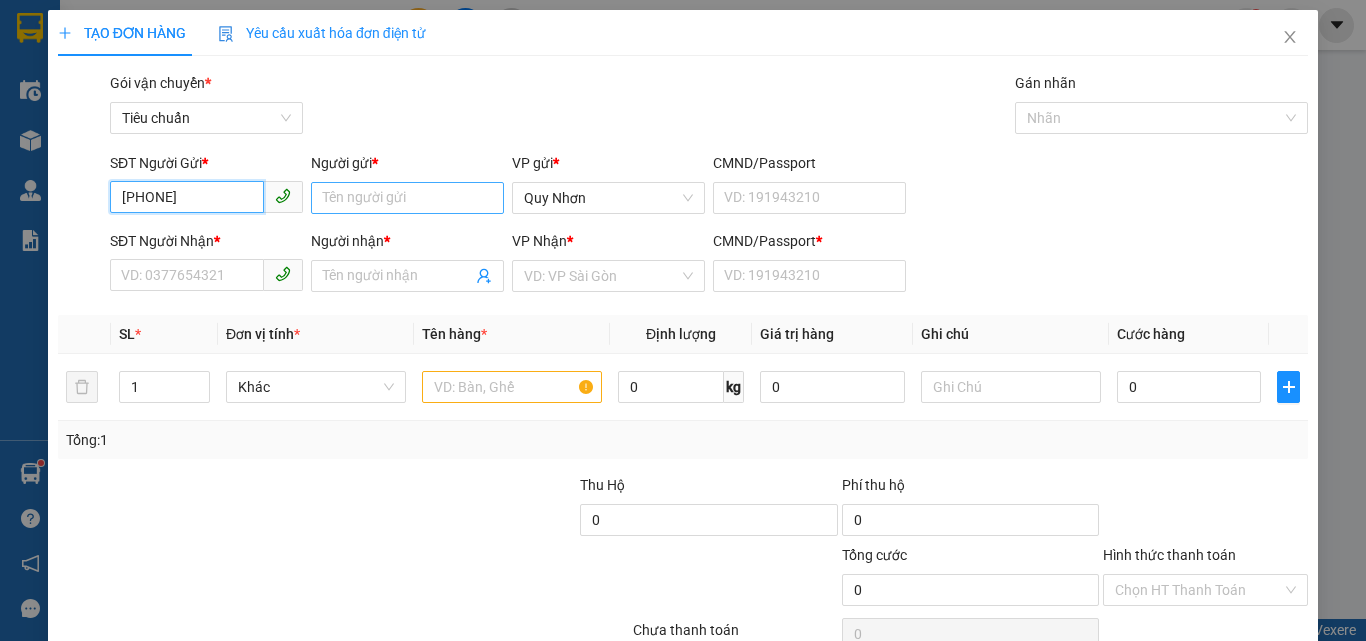 type on "[PHONE]" 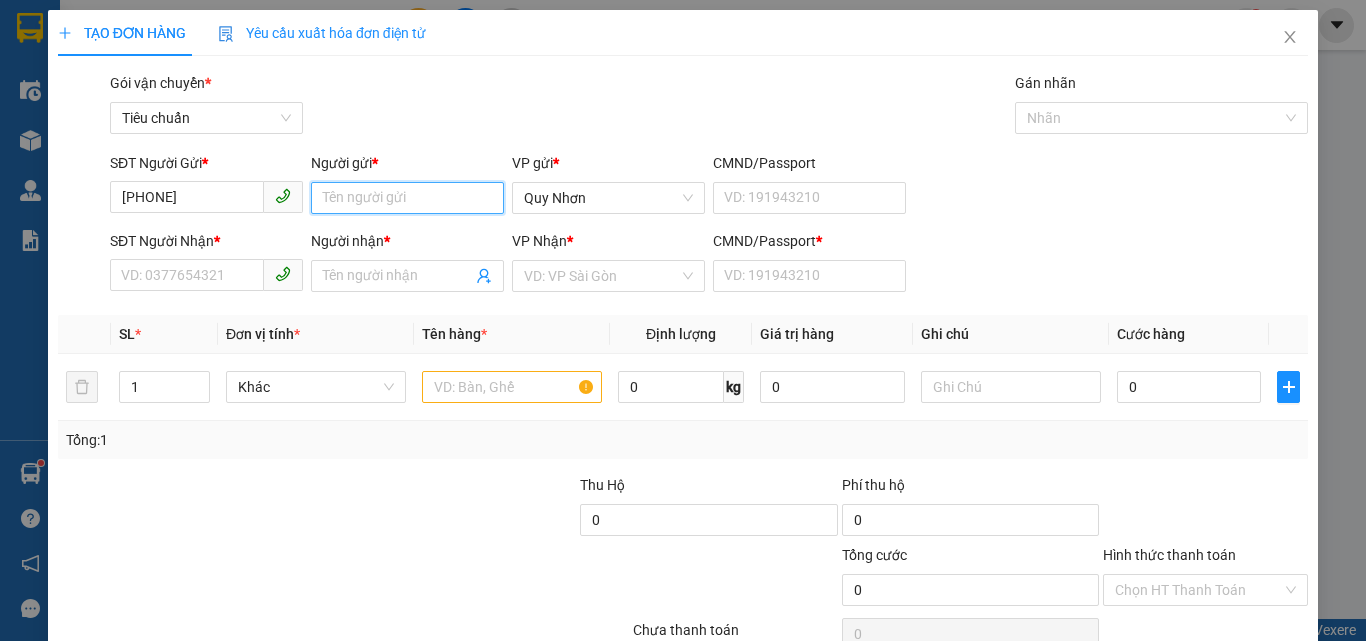 click on "Người gửi  *" at bounding box center (407, 198) 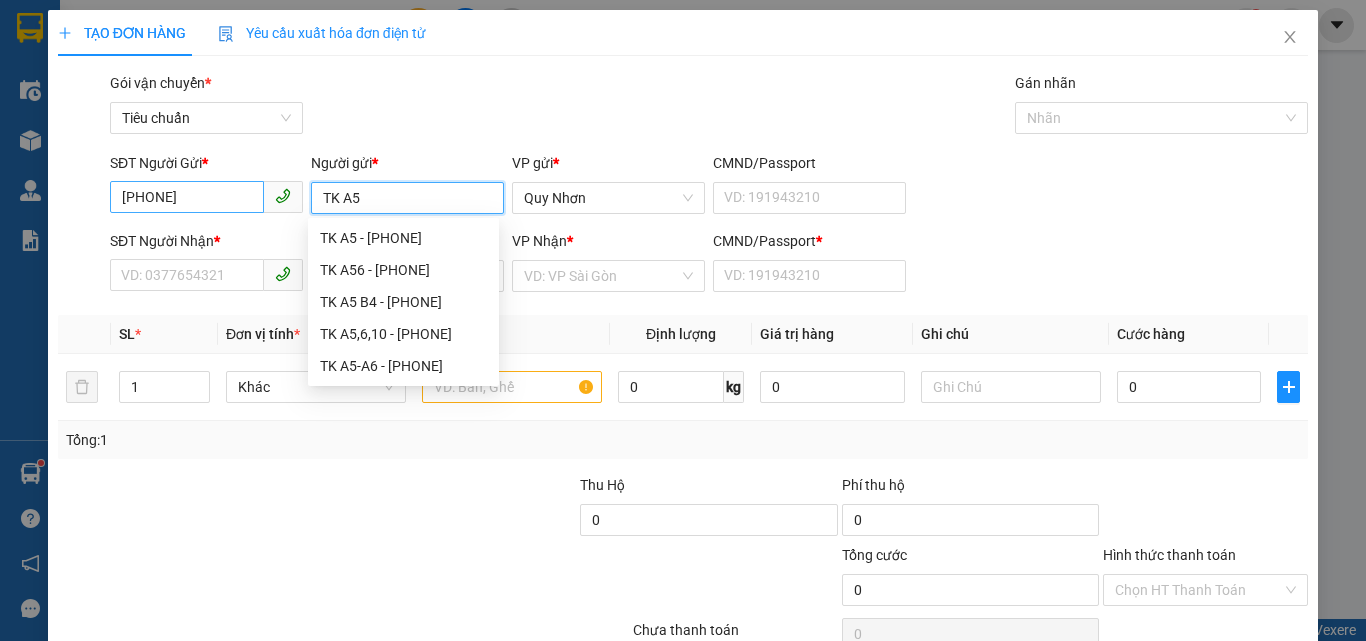 type on "TK A5" 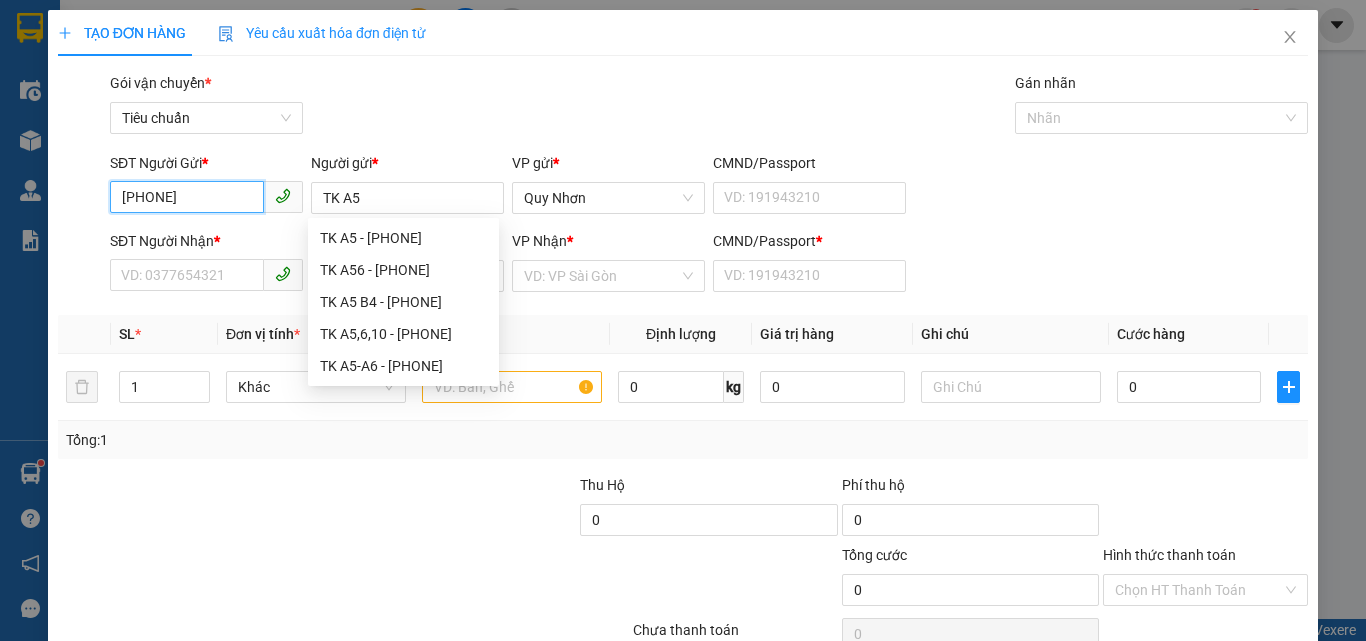 drag, startPoint x: 201, startPoint y: 197, endPoint x: 90, endPoint y: 219, distance: 113.15918 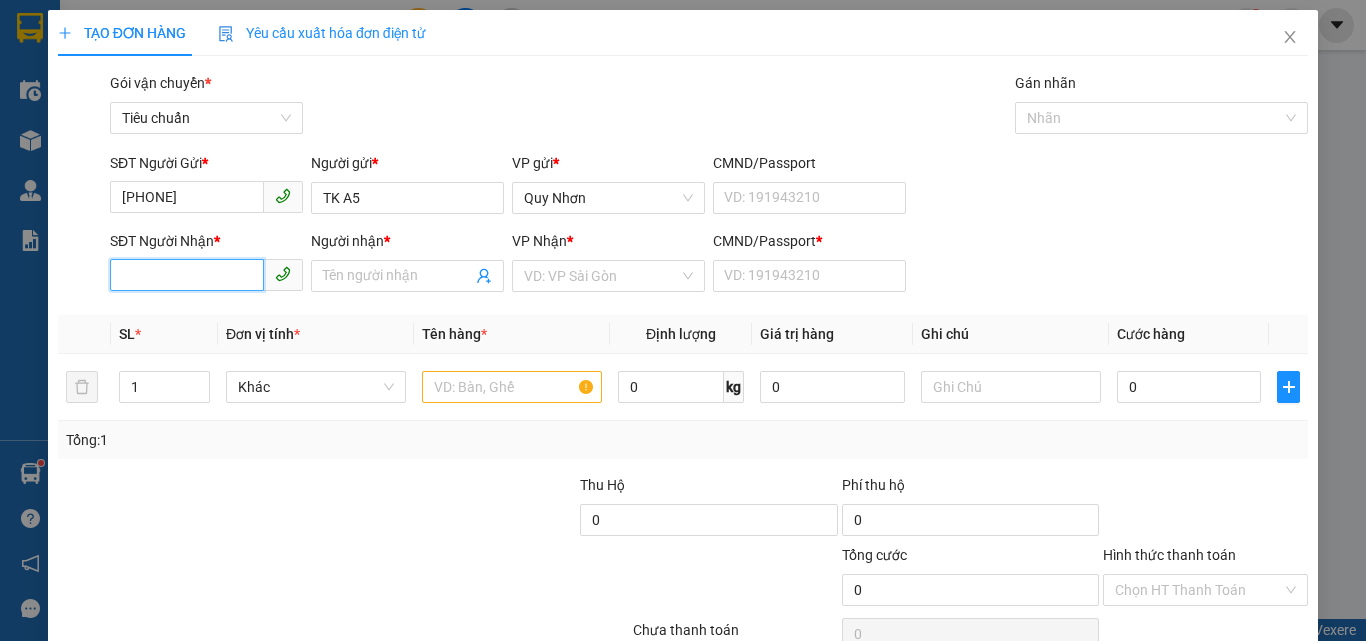 click on "SĐT Người Nhận  *" at bounding box center [187, 275] 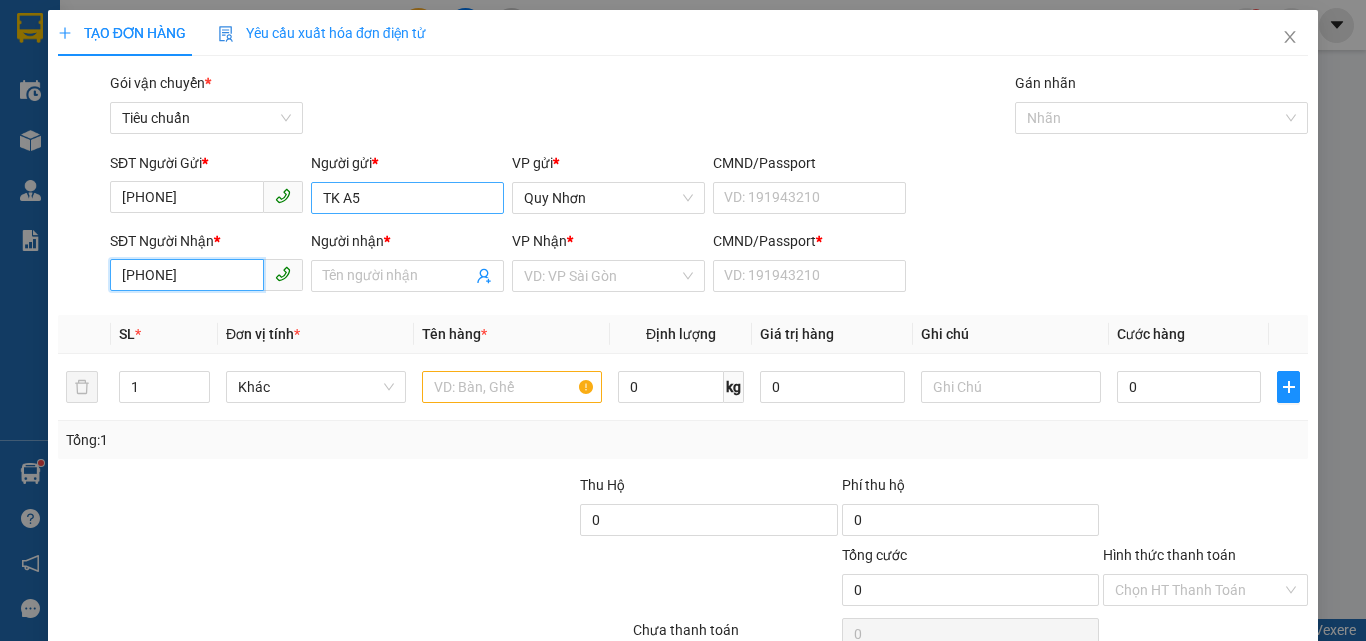 type on "[PHONE]" 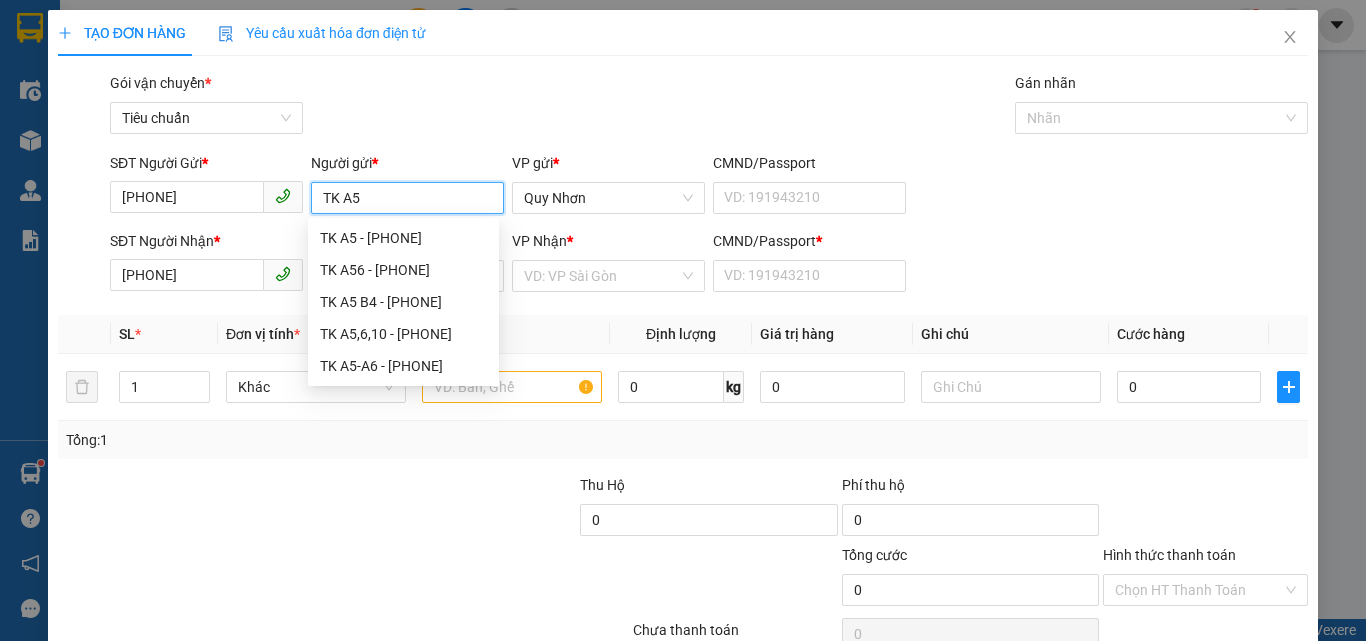 drag, startPoint x: 363, startPoint y: 199, endPoint x: 277, endPoint y: 222, distance: 89.02247 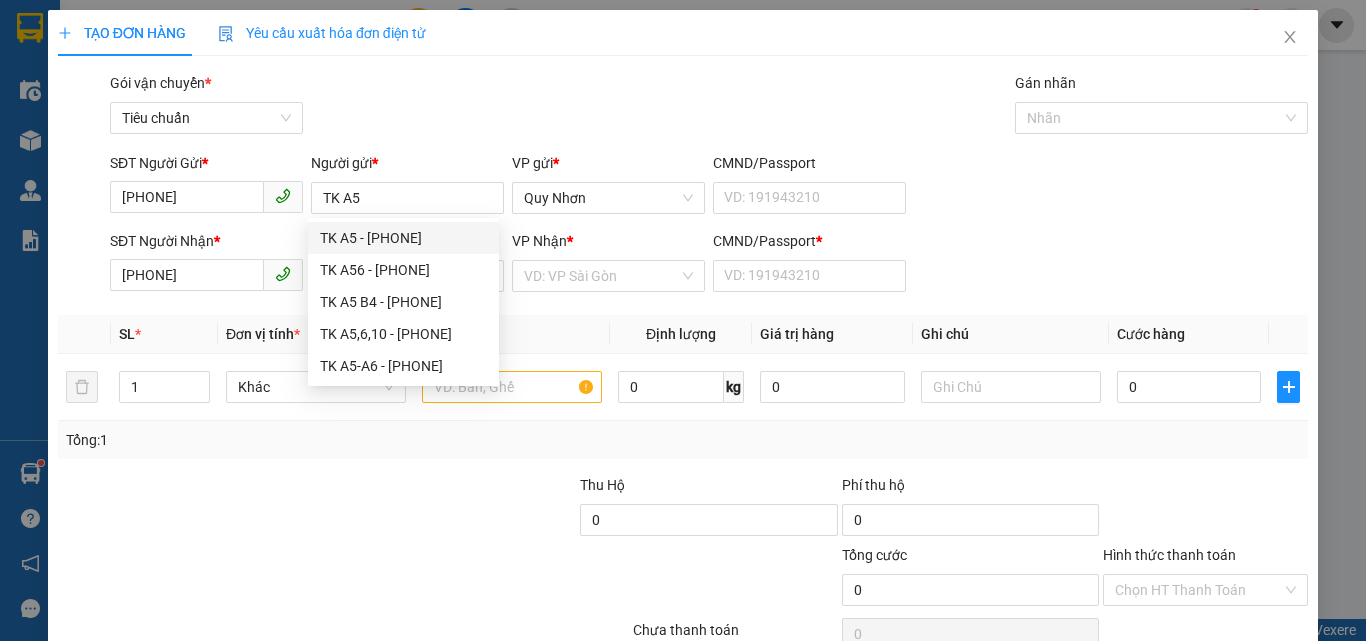 click on "Gói vận chuyển  * Tiêu chuẩn Gán nhãn   Nhãn" at bounding box center (709, 107) 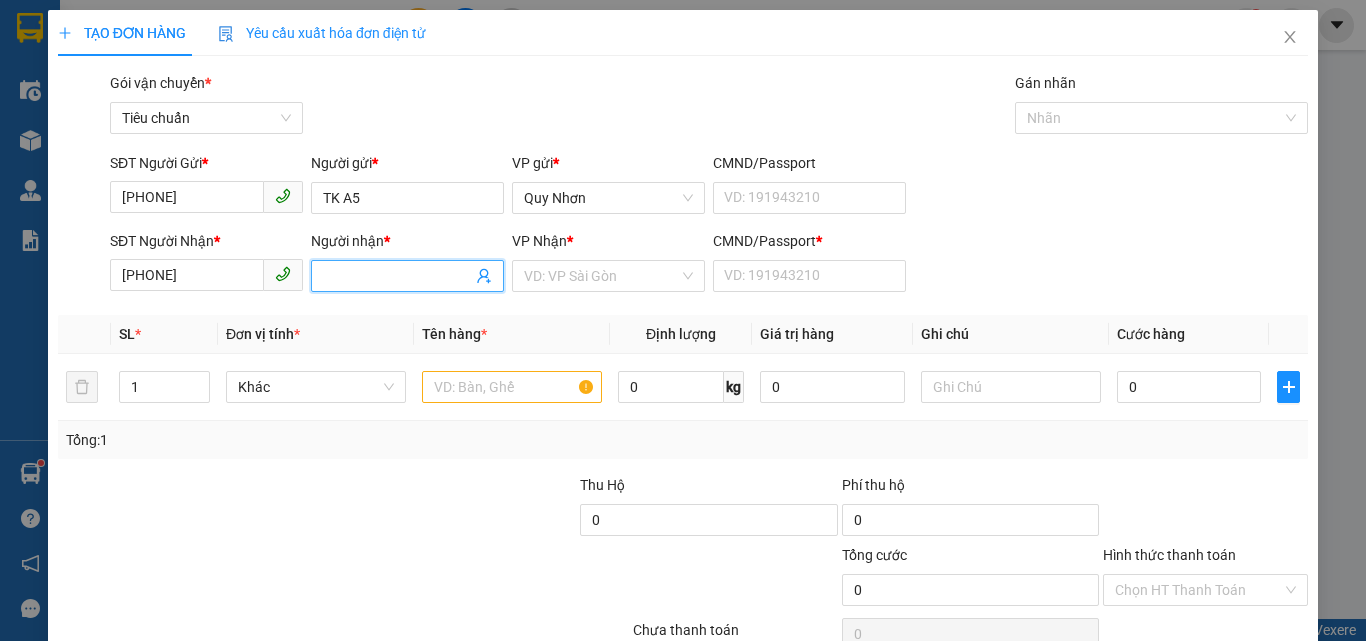 click on "Người nhận  *" at bounding box center (397, 276) 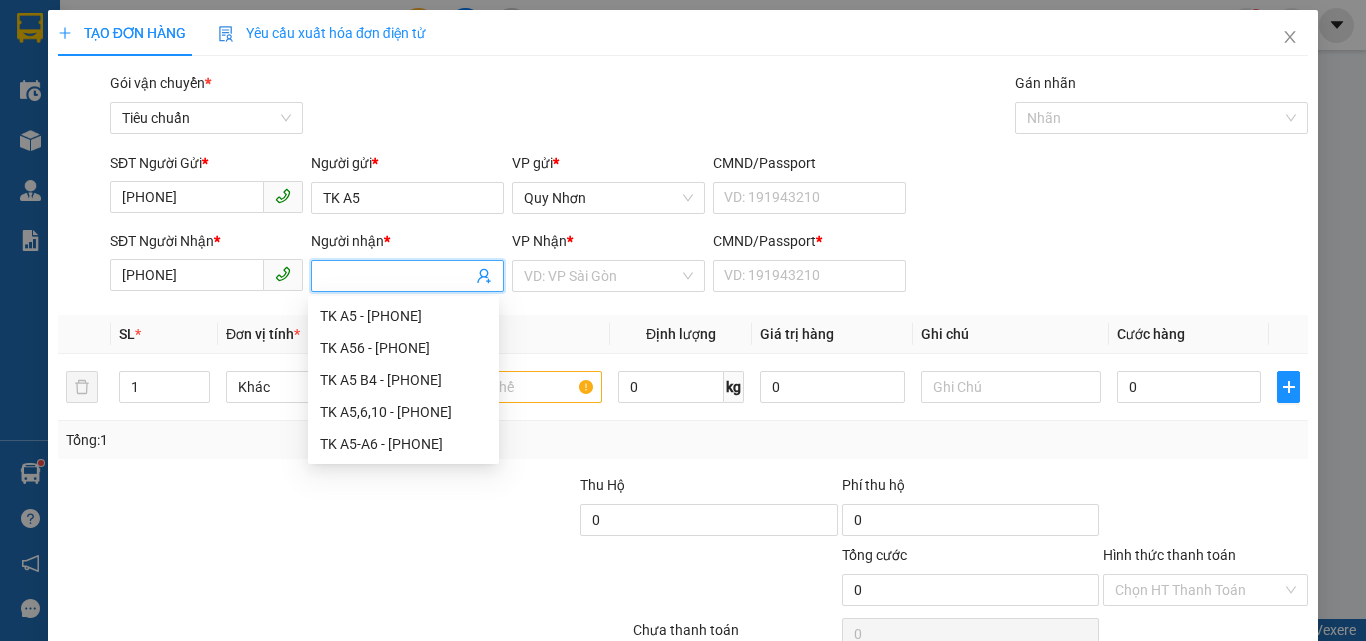 paste on "TK A5" 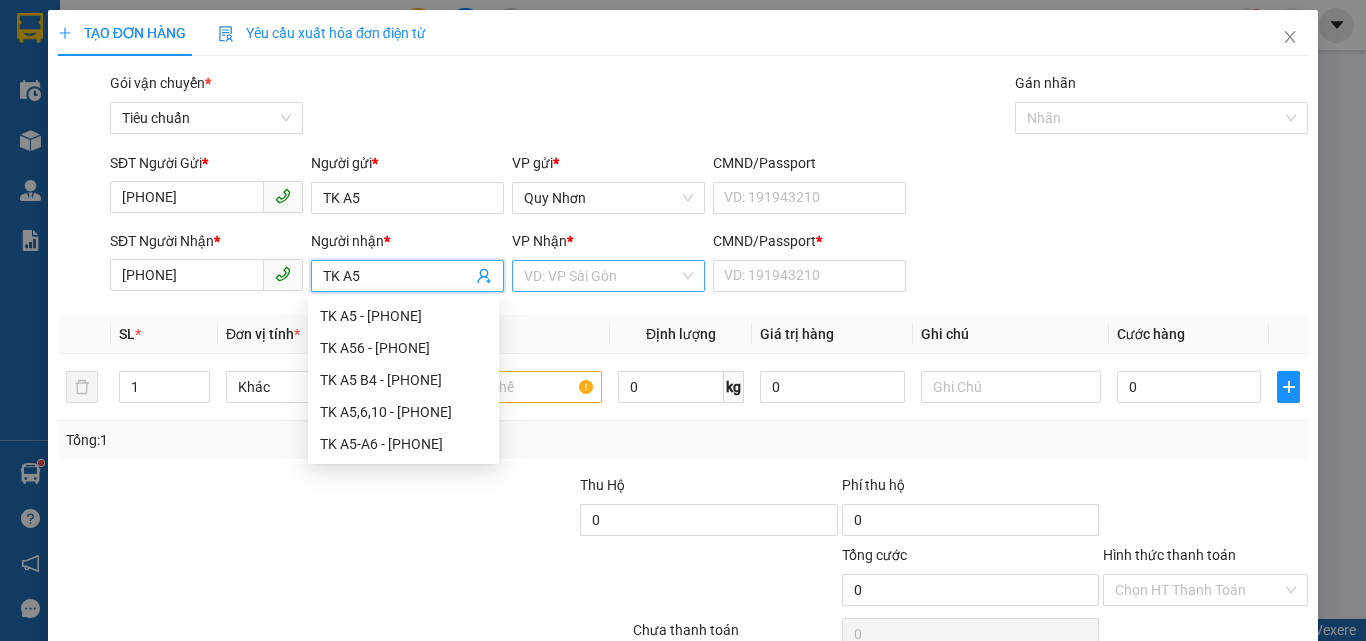 type on "TK A5" 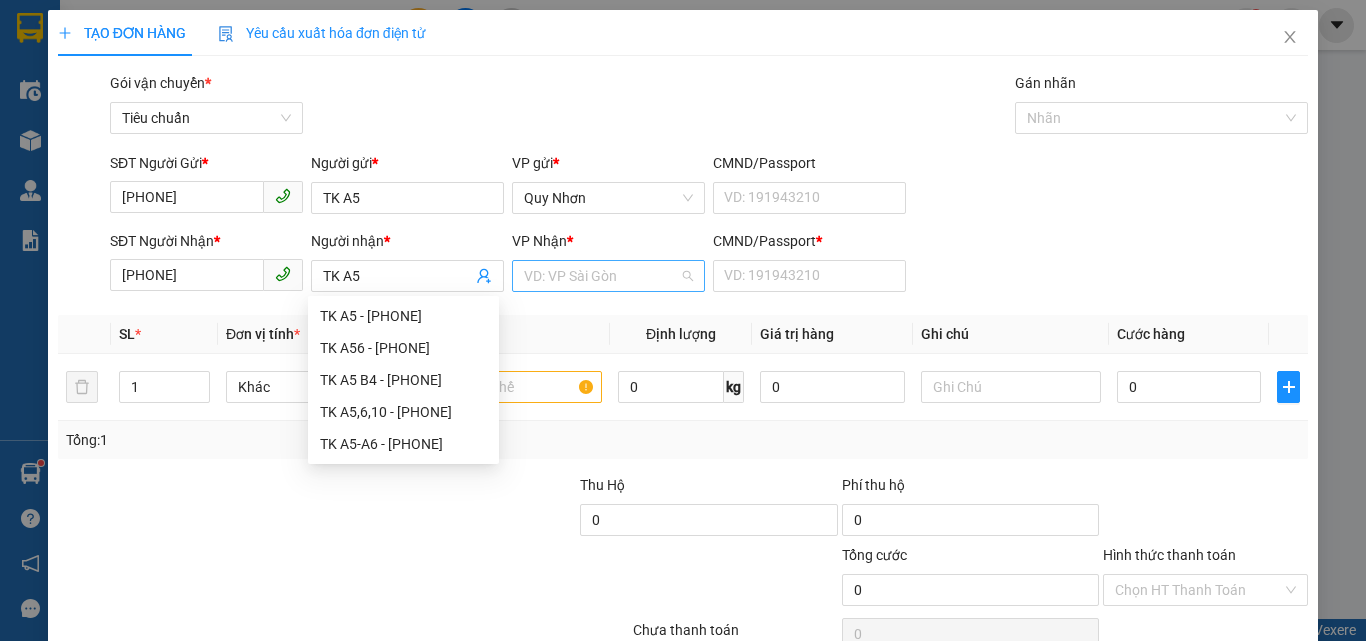 click at bounding box center [601, 276] 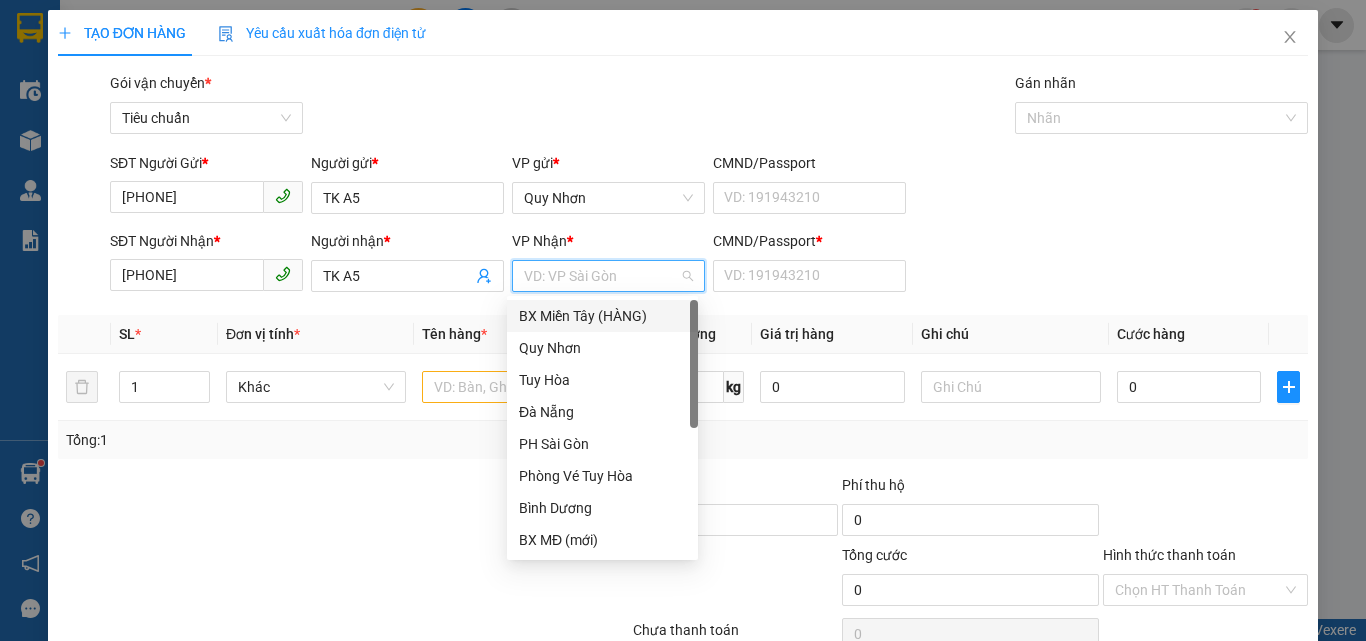 type on "D" 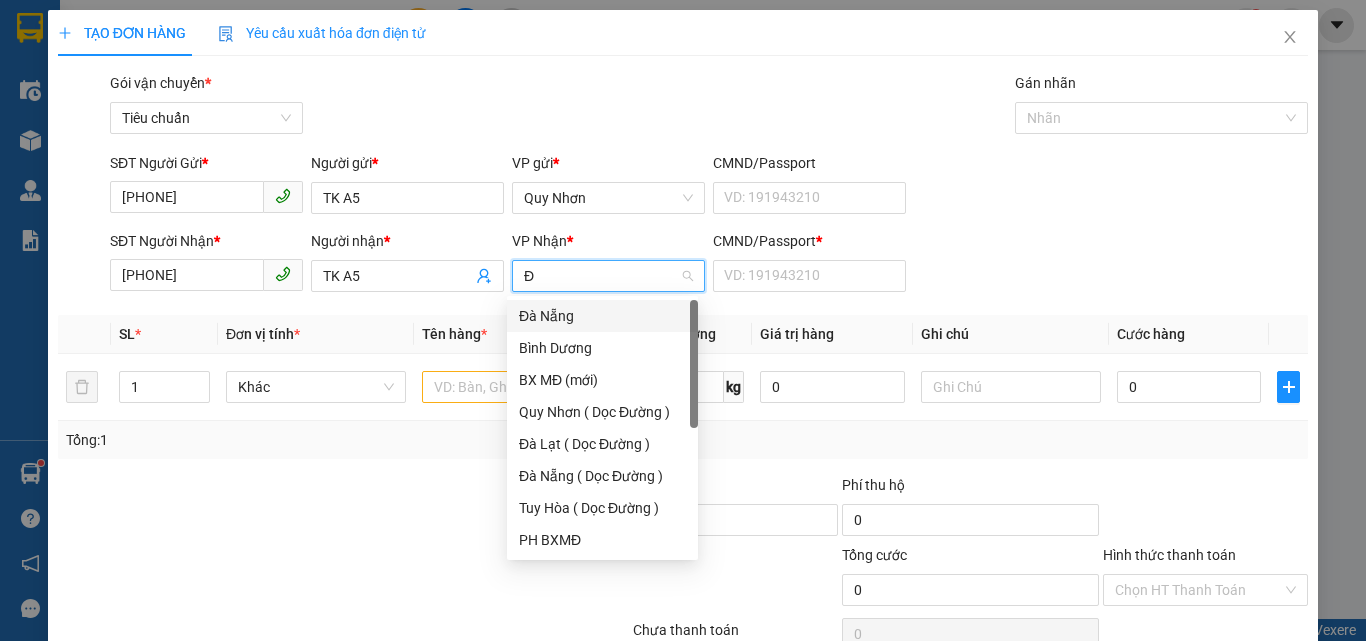 type on "ĐA" 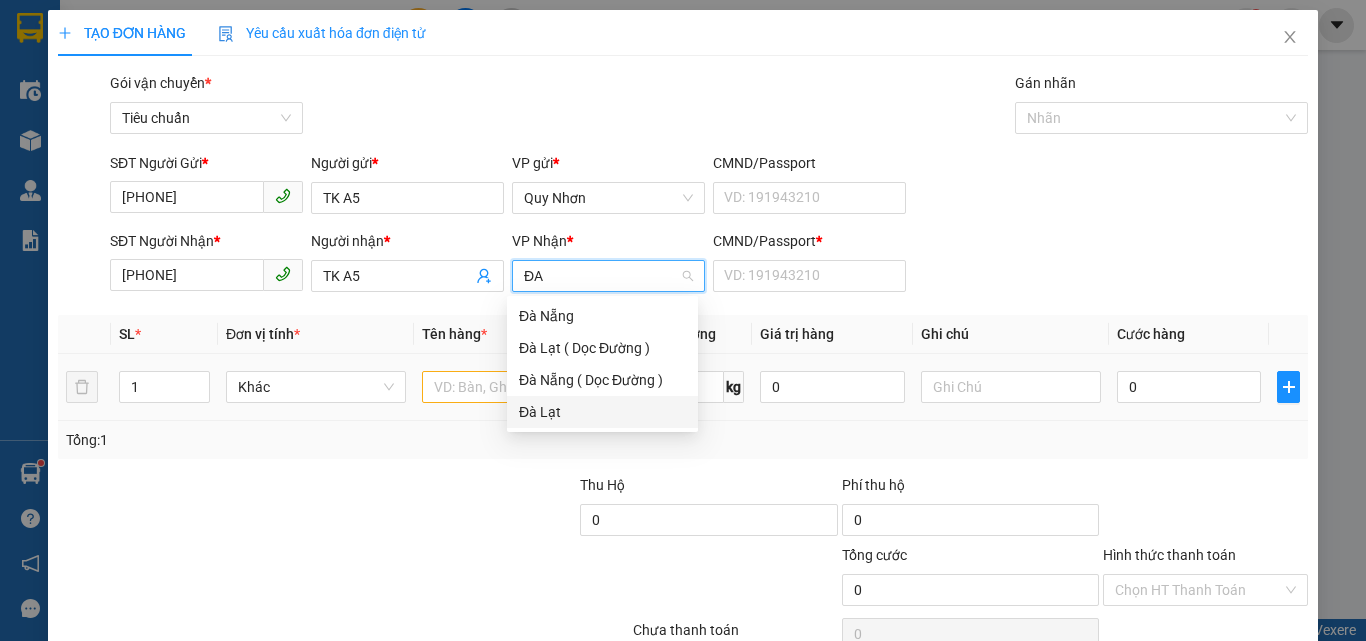 drag, startPoint x: 543, startPoint y: 414, endPoint x: 664, endPoint y: 363, distance: 131.30879 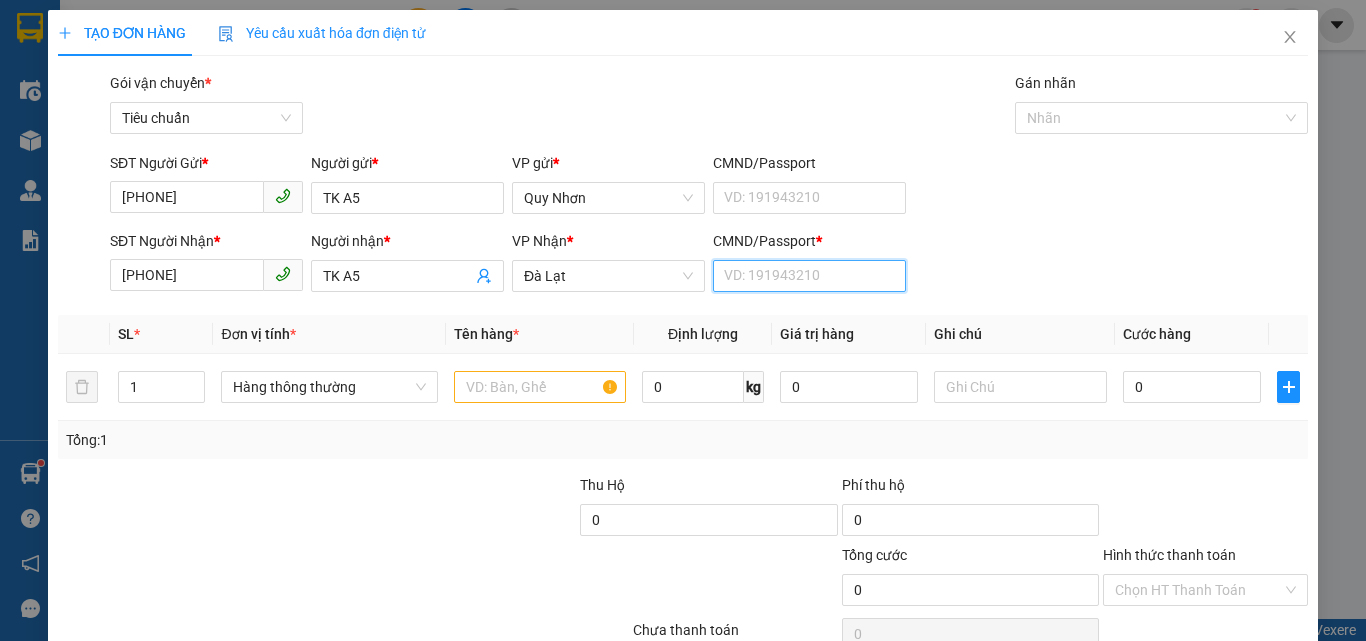 click on "CMND/Passport  *" at bounding box center (809, 276) 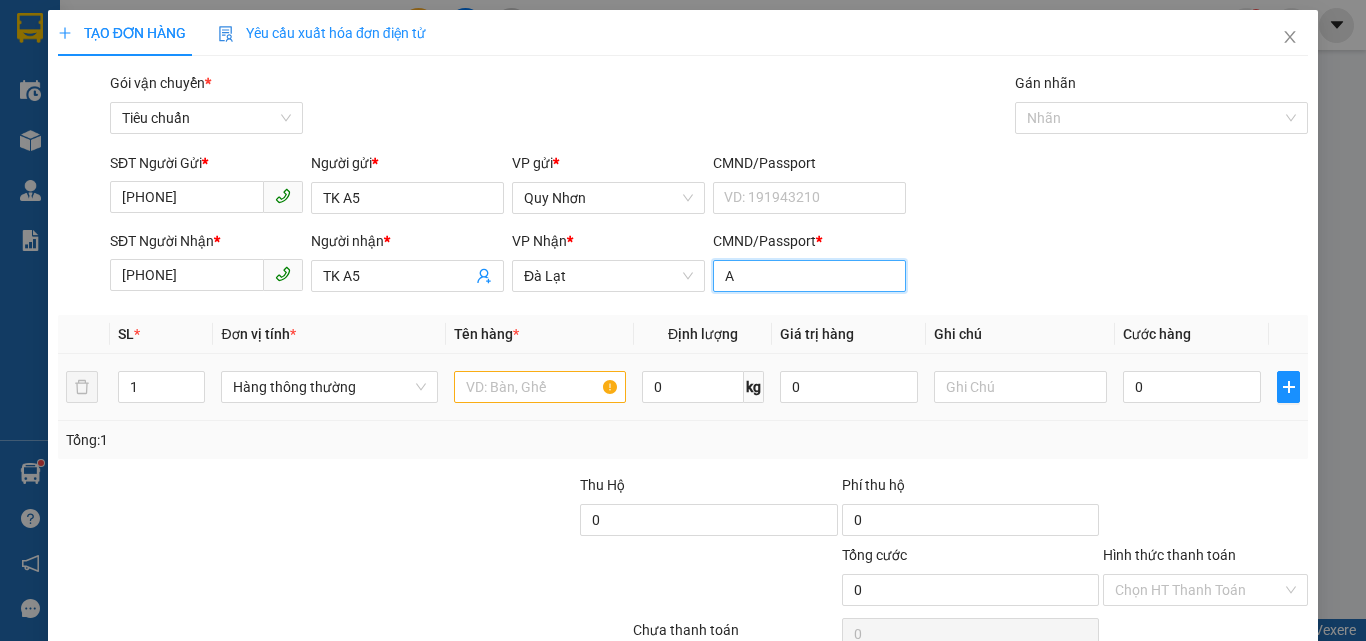 type on "A" 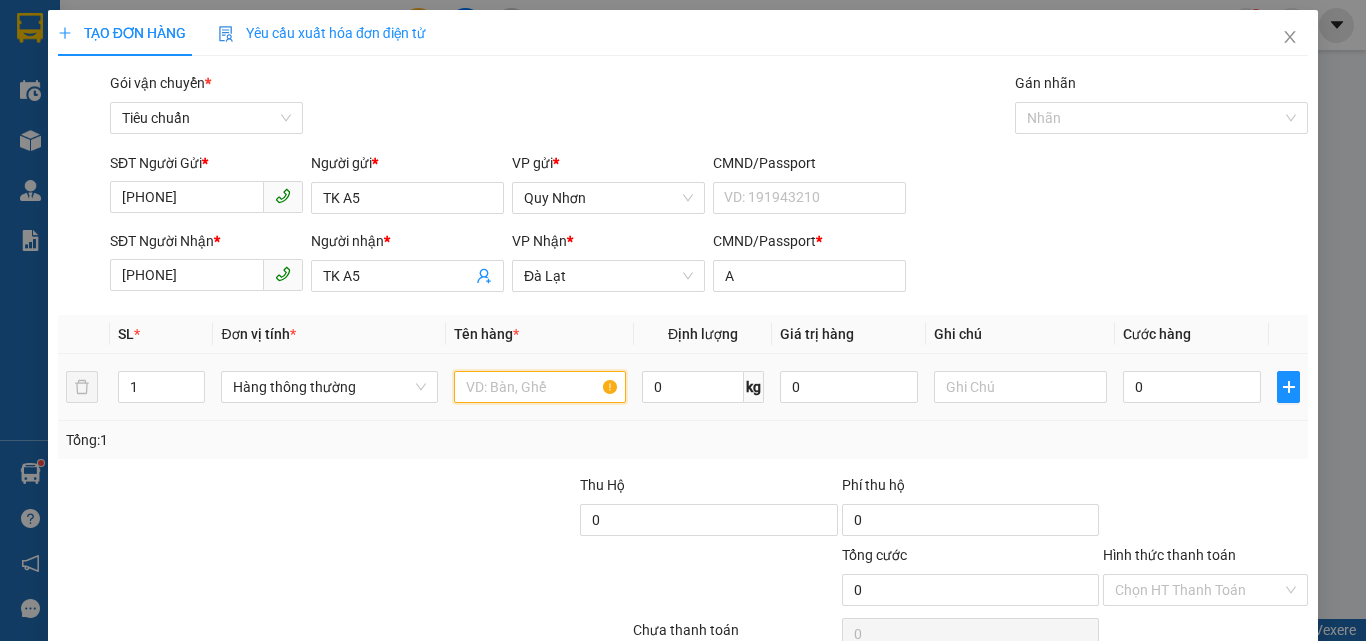 click at bounding box center (540, 387) 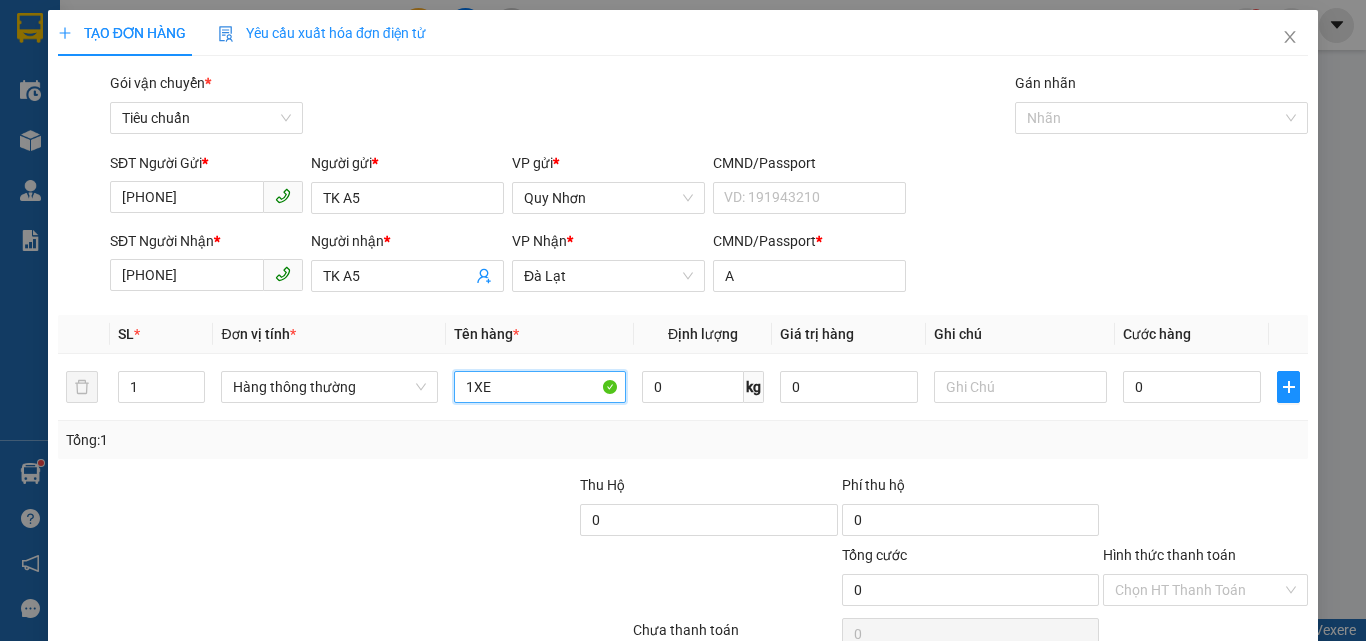type on "1XE" 